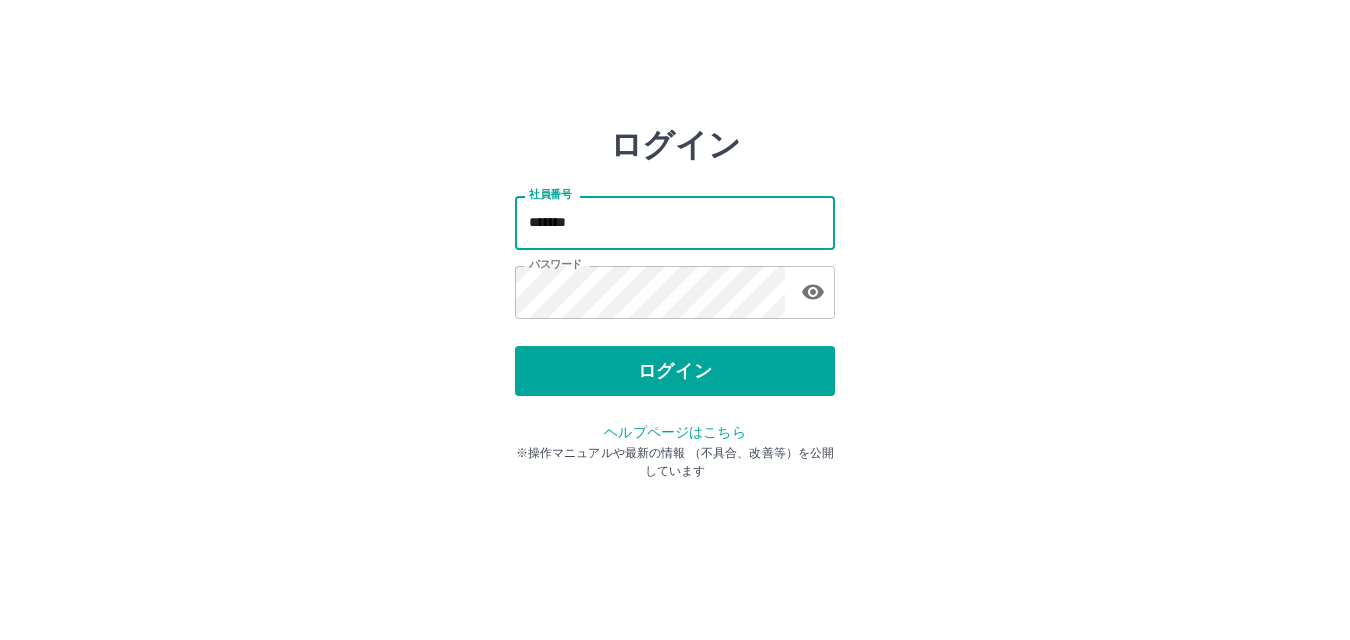 scroll, scrollTop: 0, scrollLeft: 0, axis: both 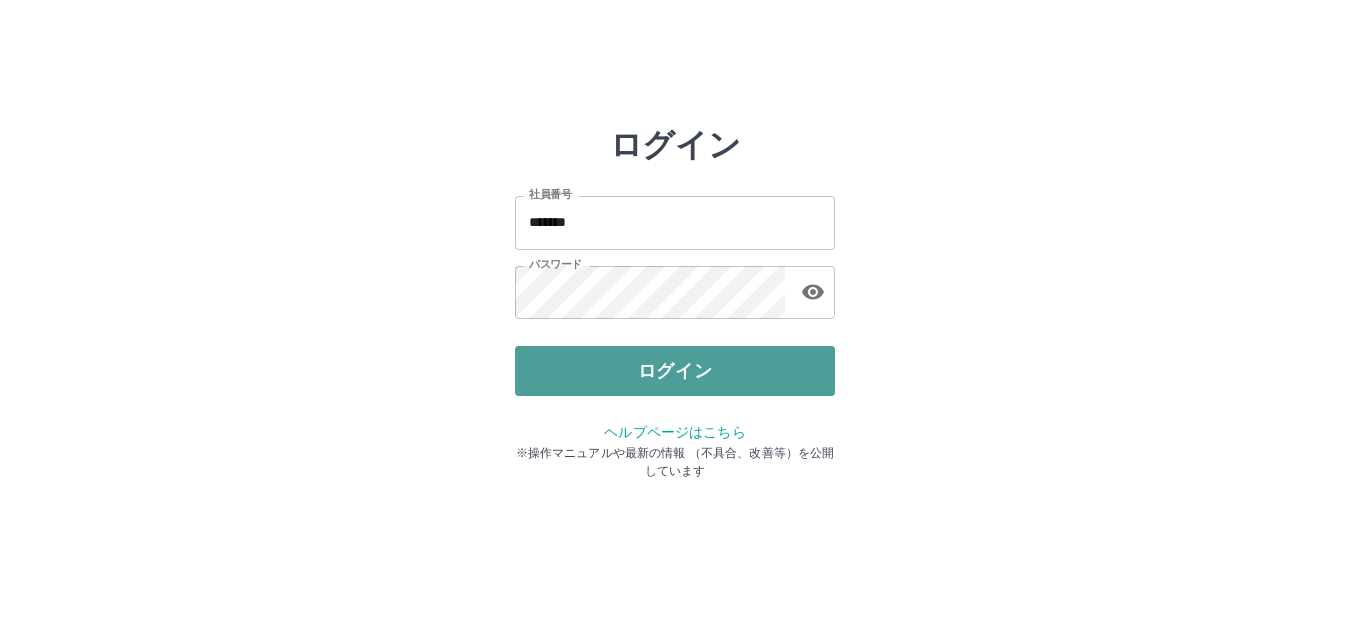 click on "ログイン" at bounding box center [675, 371] 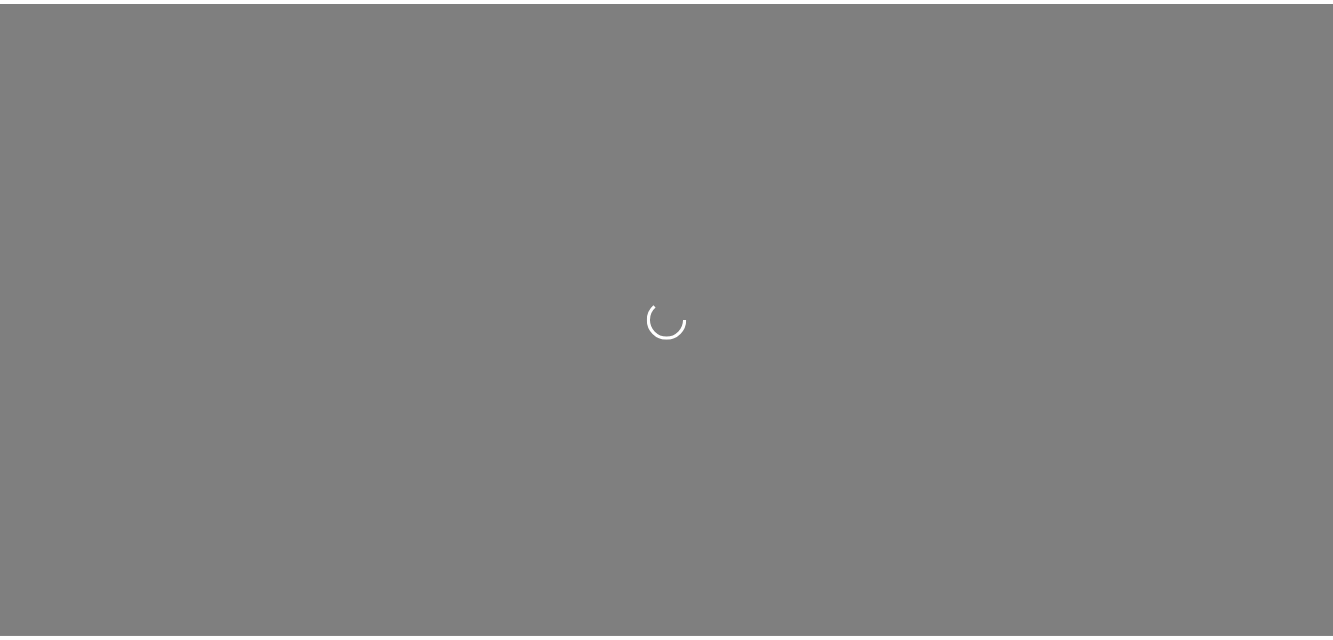 scroll, scrollTop: 0, scrollLeft: 0, axis: both 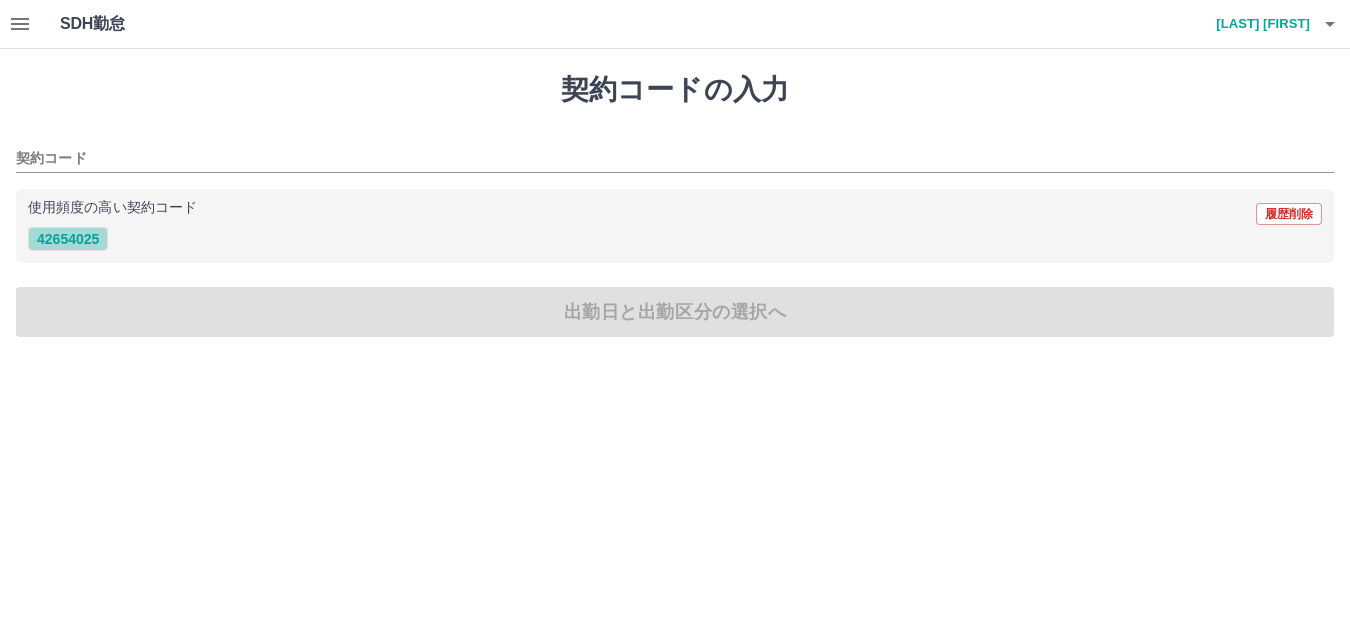 click on "42654025" at bounding box center [68, 239] 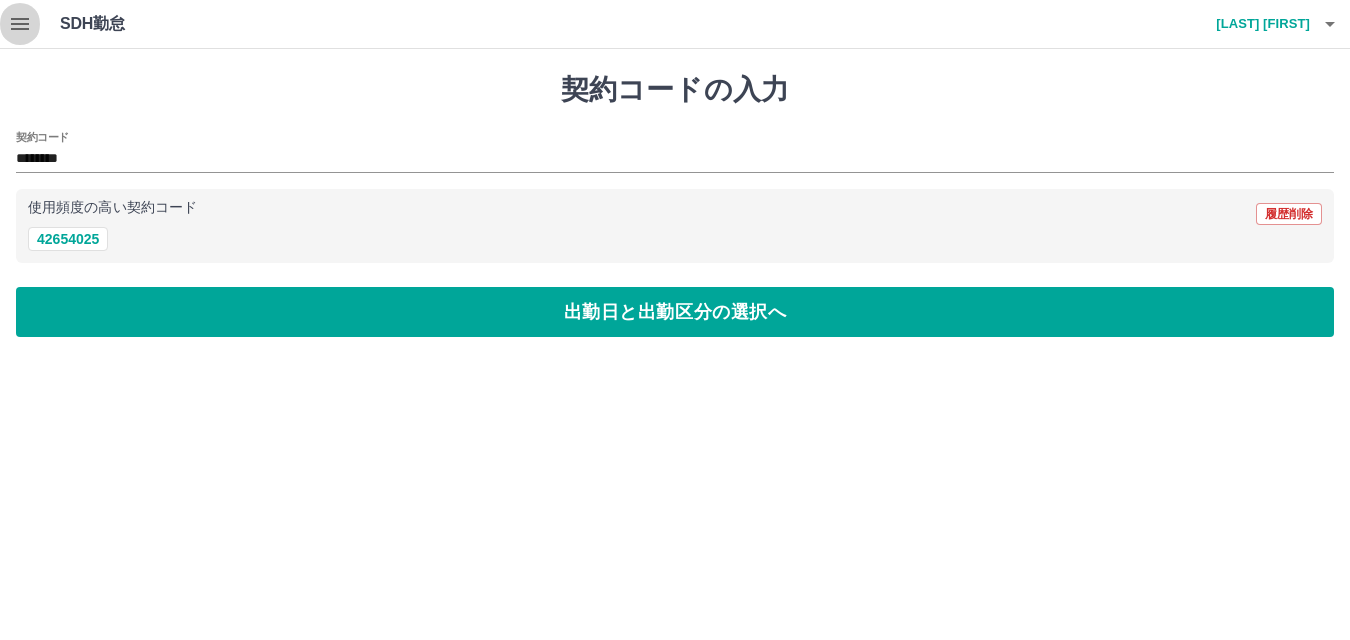 click 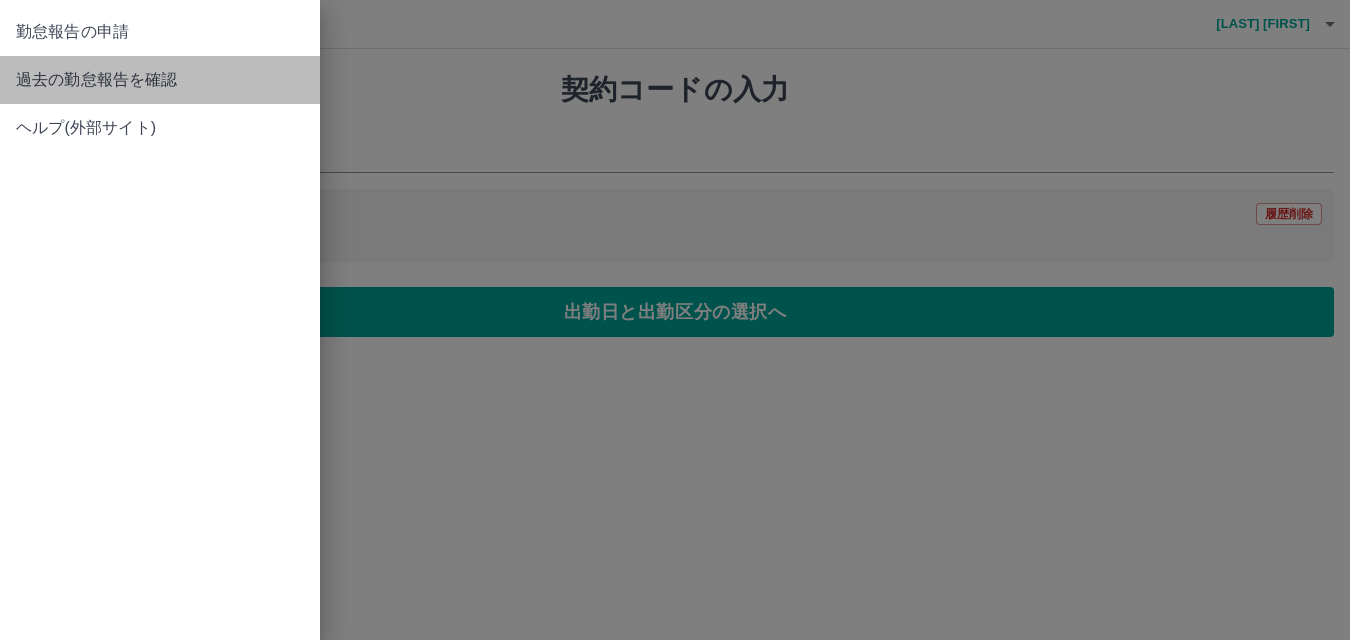 click on "過去の勤怠報告を確認" at bounding box center [160, 80] 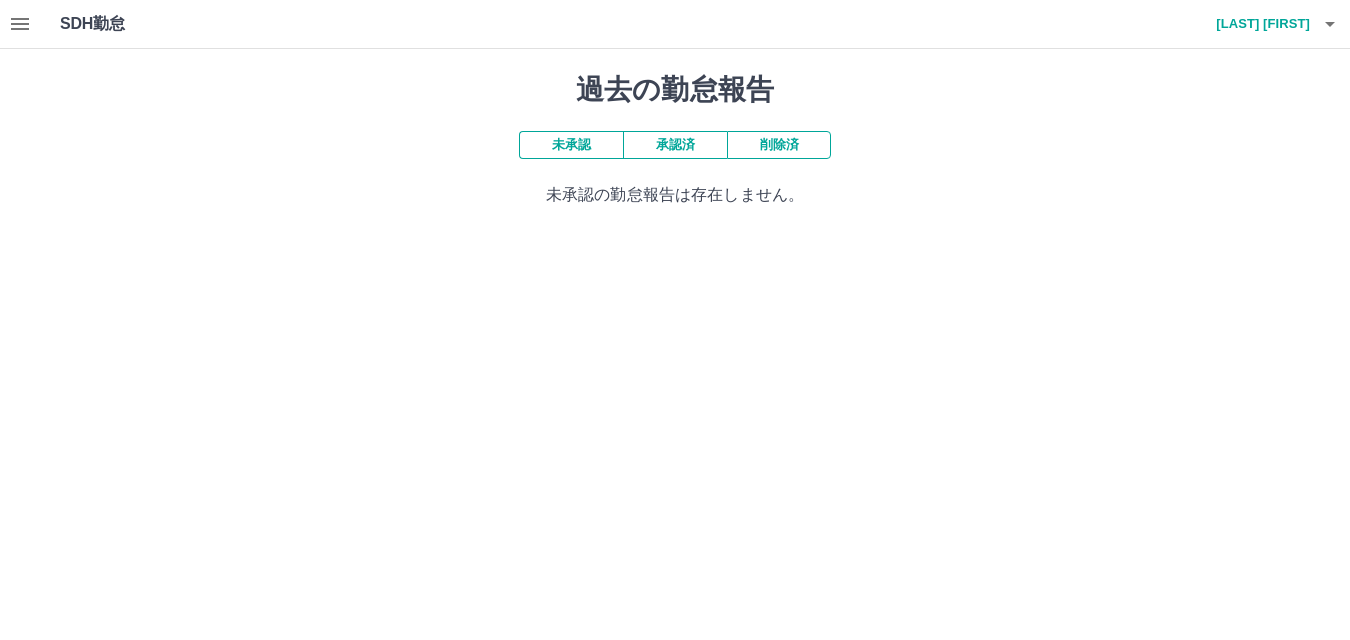 click on "承認済" at bounding box center [675, 145] 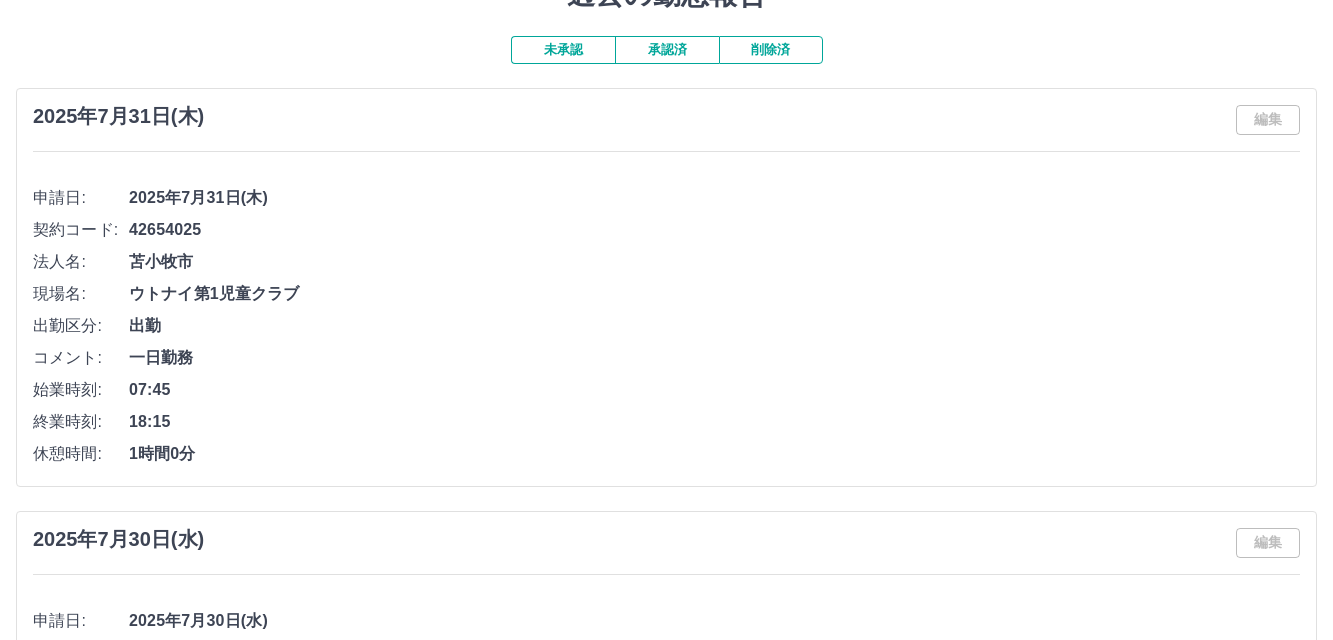 scroll, scrollTop: 48, scrollLeft: 0, axis: vertical 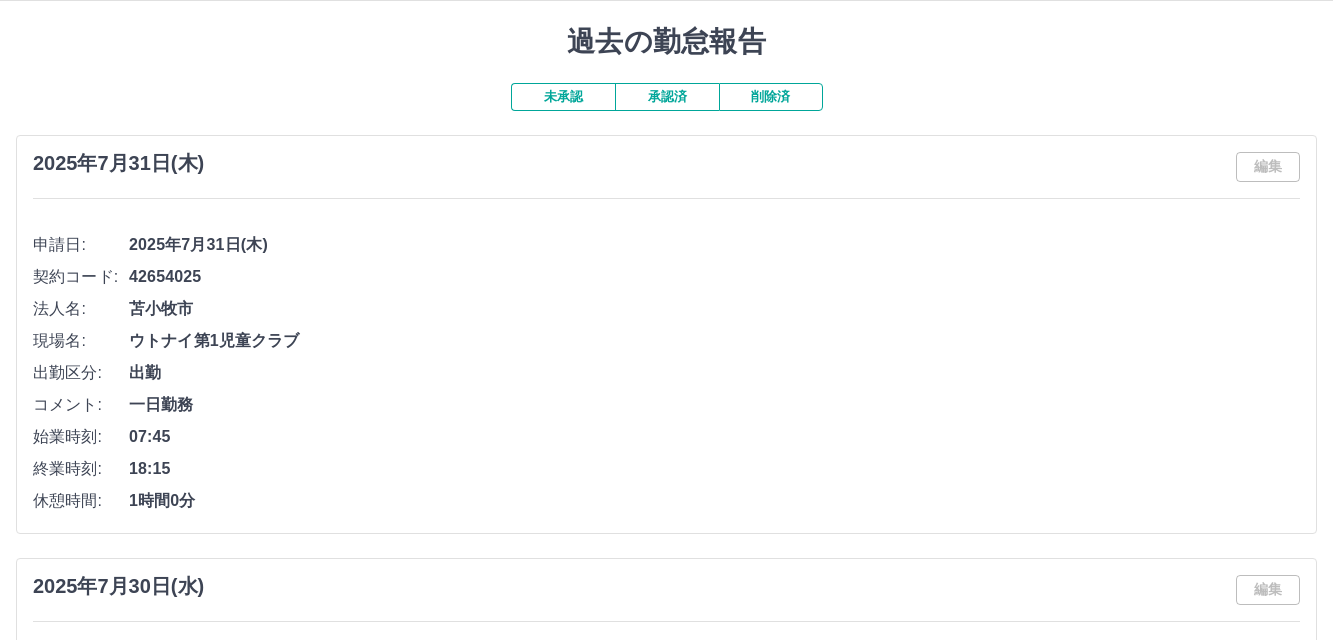 click on "未承認" at bounding box center (563, 97) 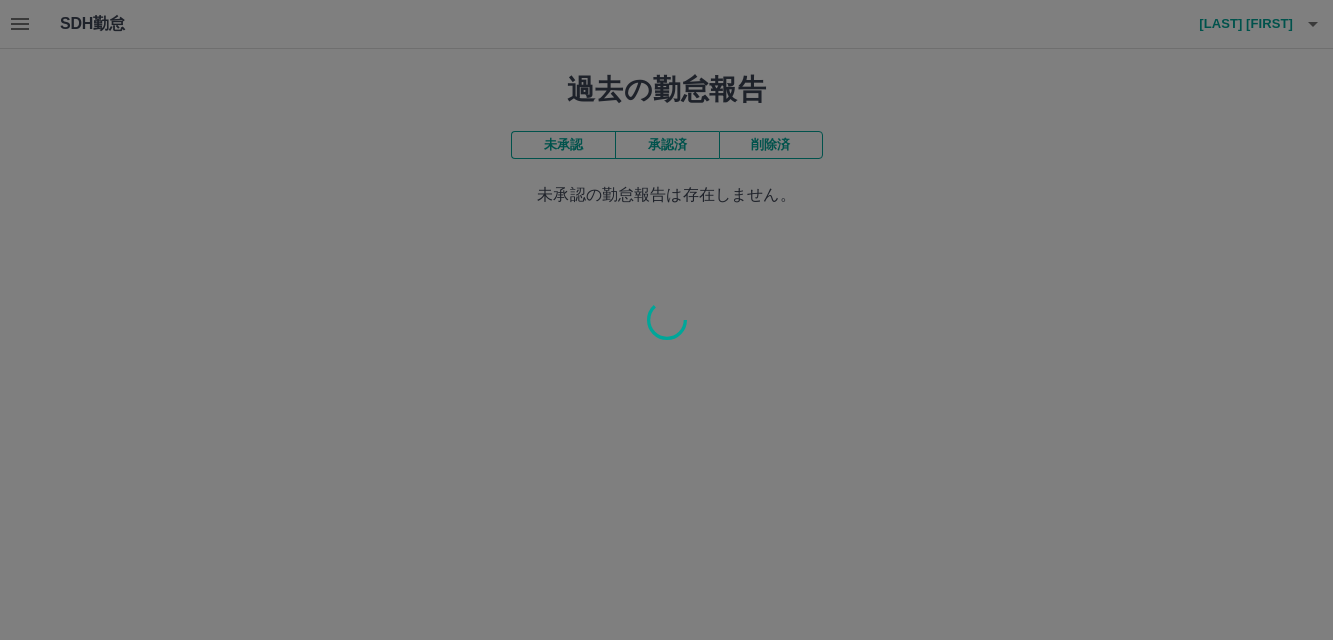 scroll, scrollTop: 0, scrollLeft: 0, axis: both 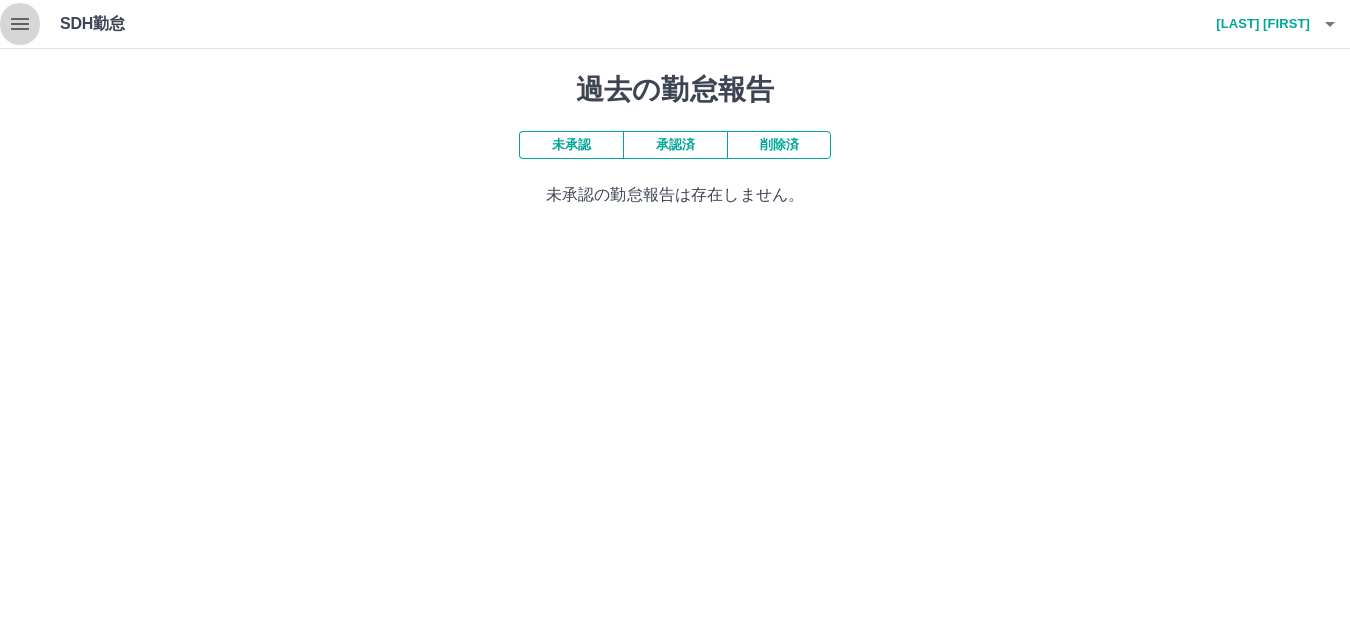 click 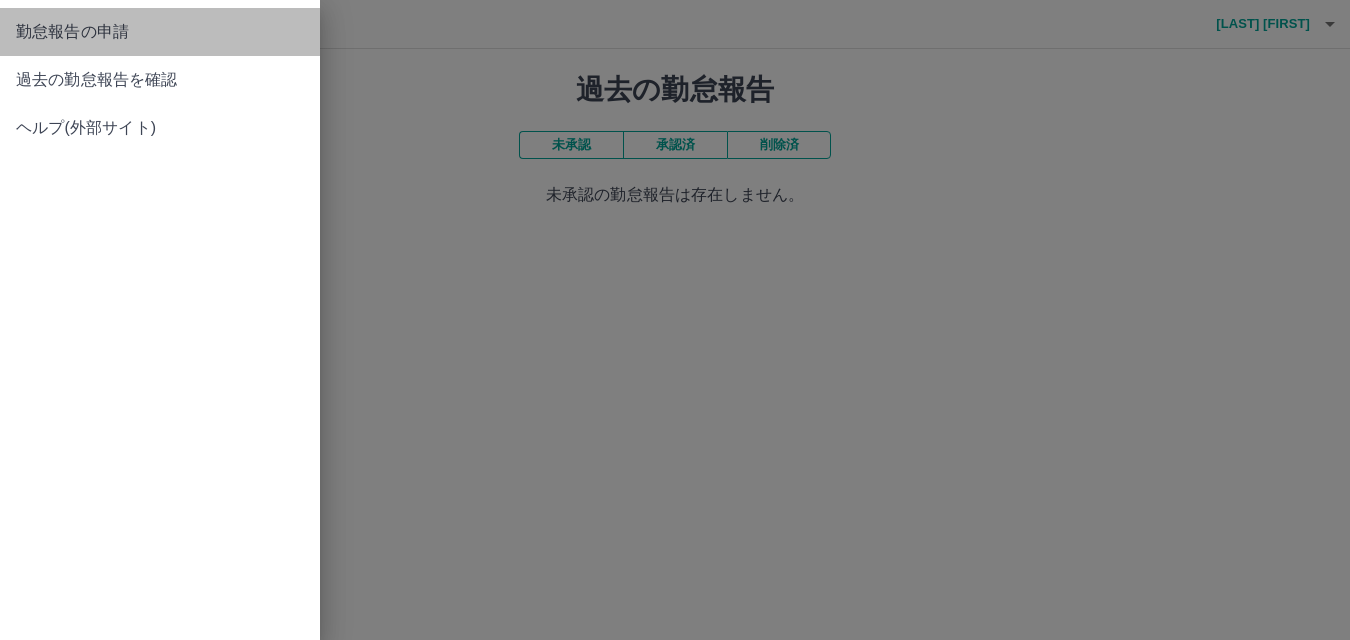click on "勤怠報告の申請" at bounding box center [160, 32] 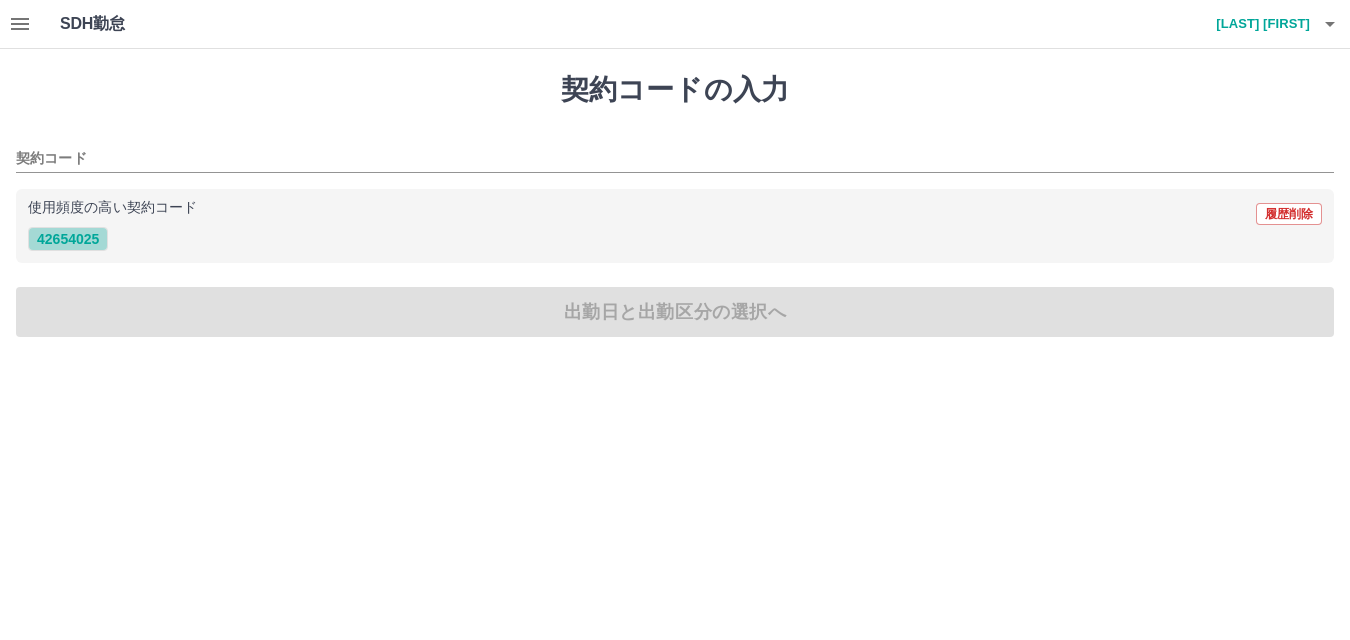 click on "42654025" at bounding box center (68, 239) 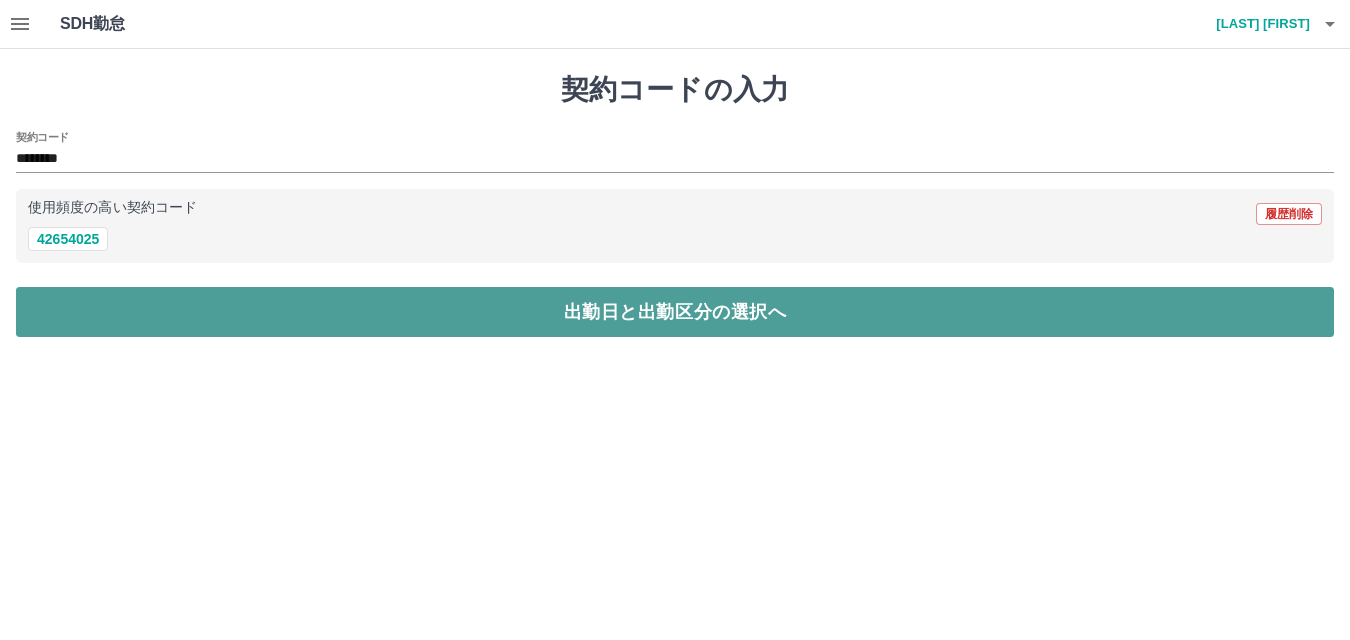 click on "出勤日と出勤区分の選択へ" at bounding box center [675, 312] 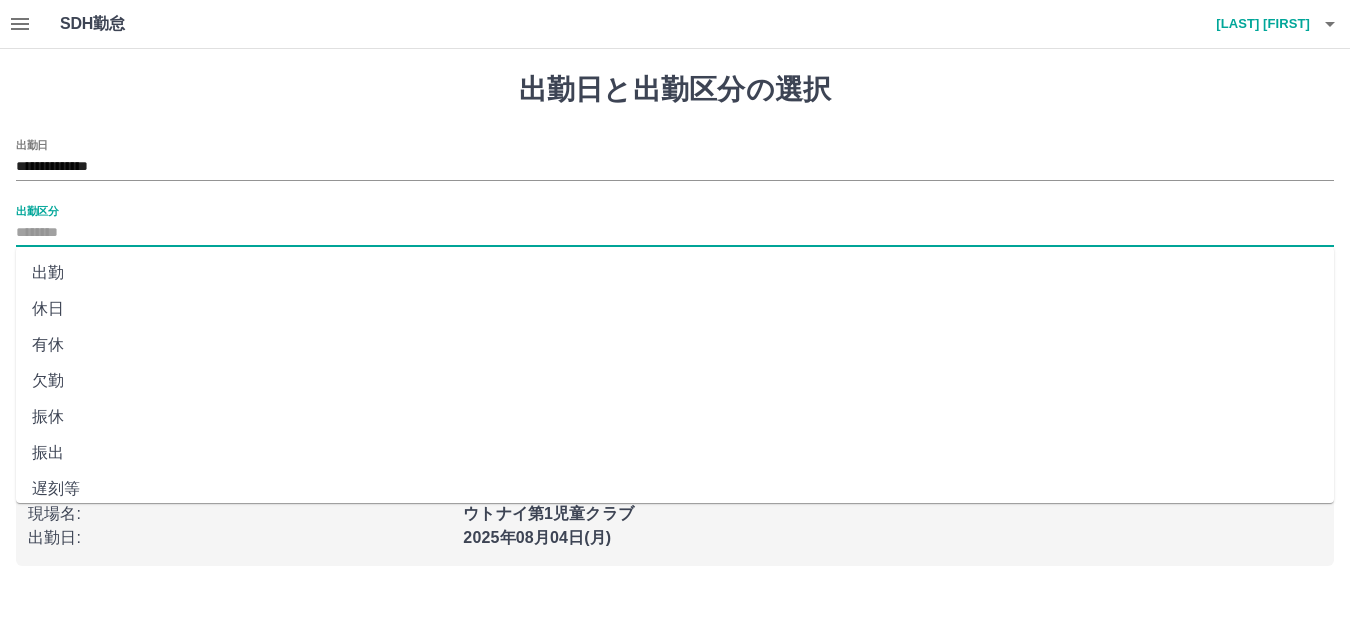 click on "出勤区分" at bounding box center [675, 233] 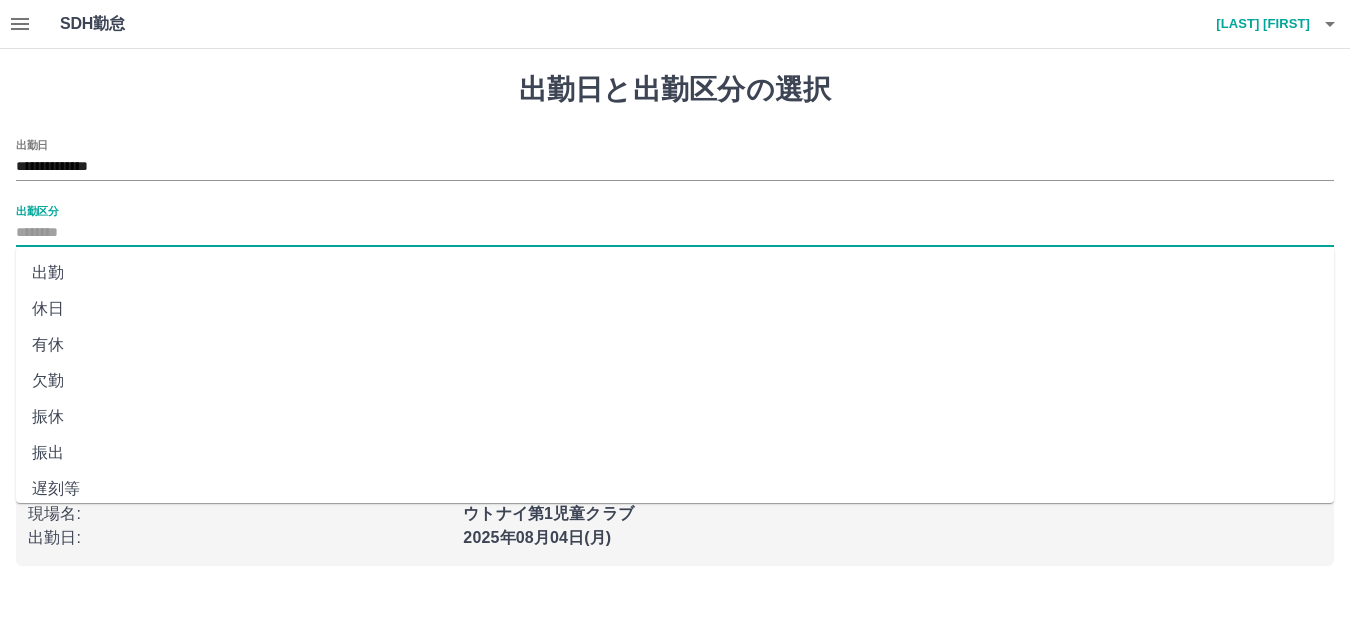 click on "出勤" at bounding box center [675, 273] 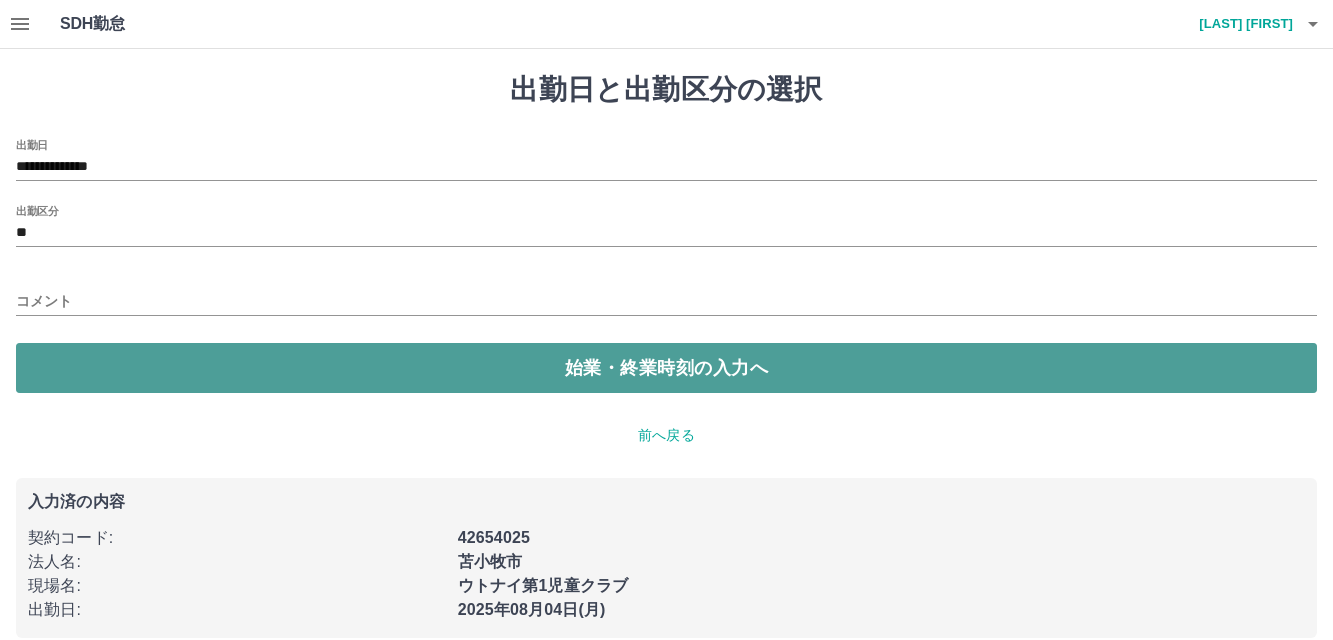 click on "始業・終業時刻の入力へ" at bounding box center [666, 368] 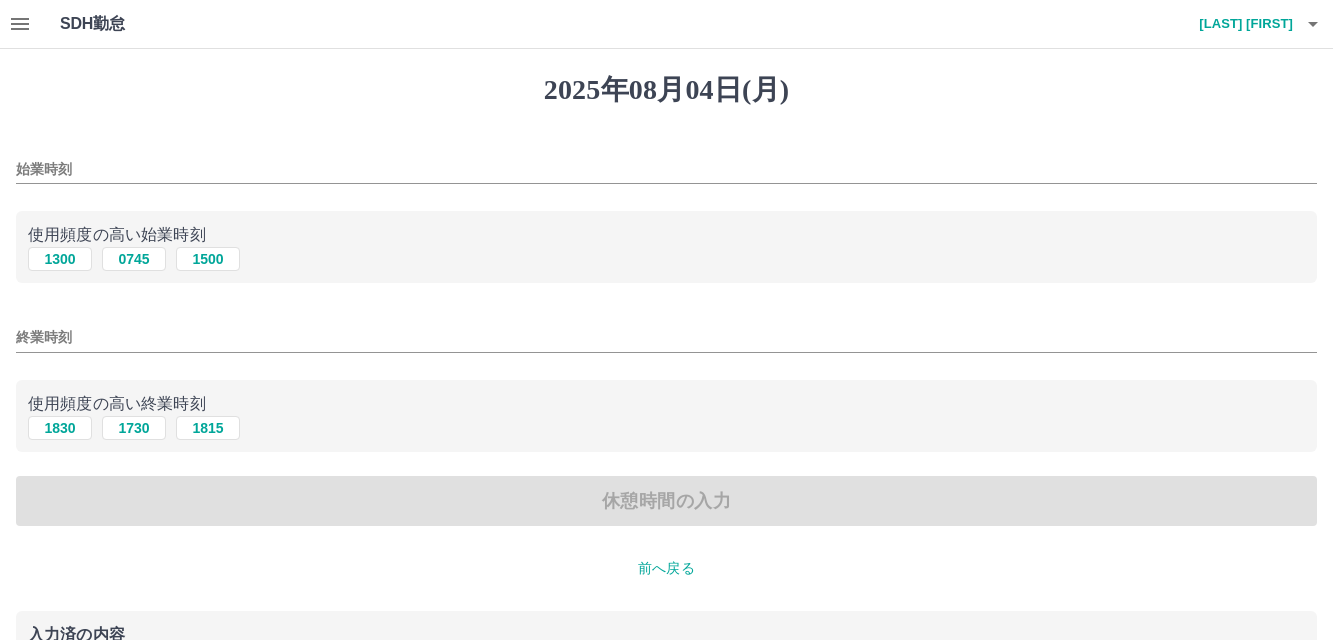 click on "前へ戻る" at bounding box center (666, 568) 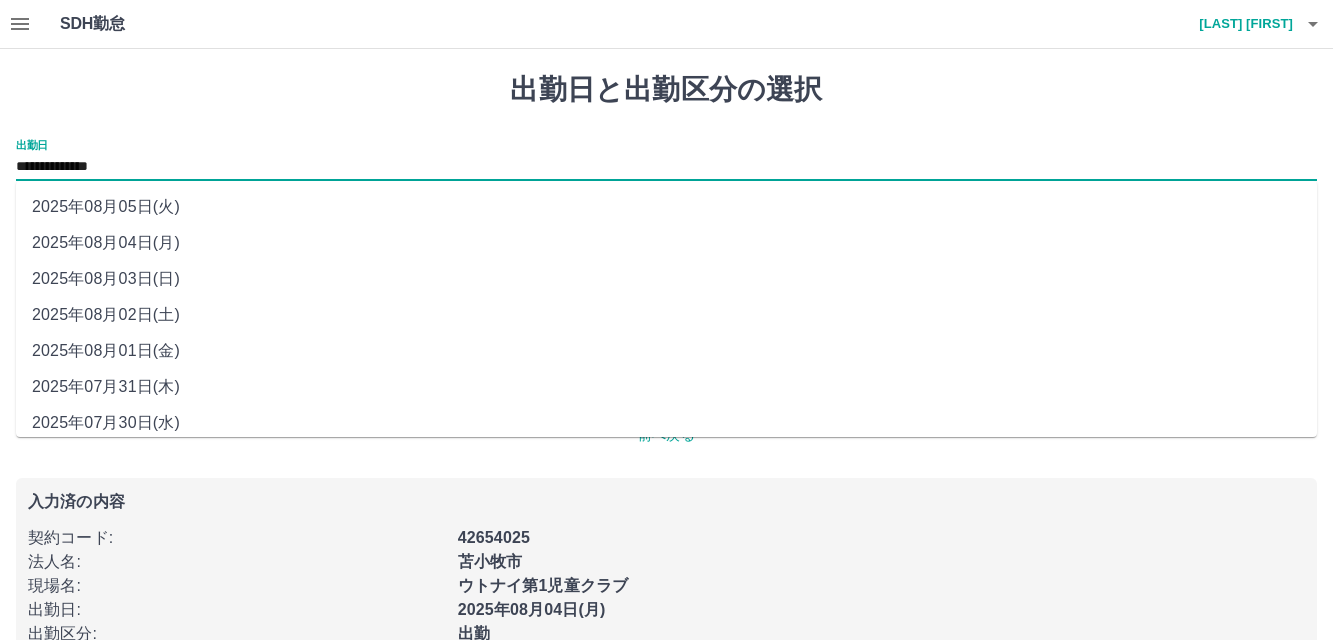 click on "**********" at bounding box center (666, 167) 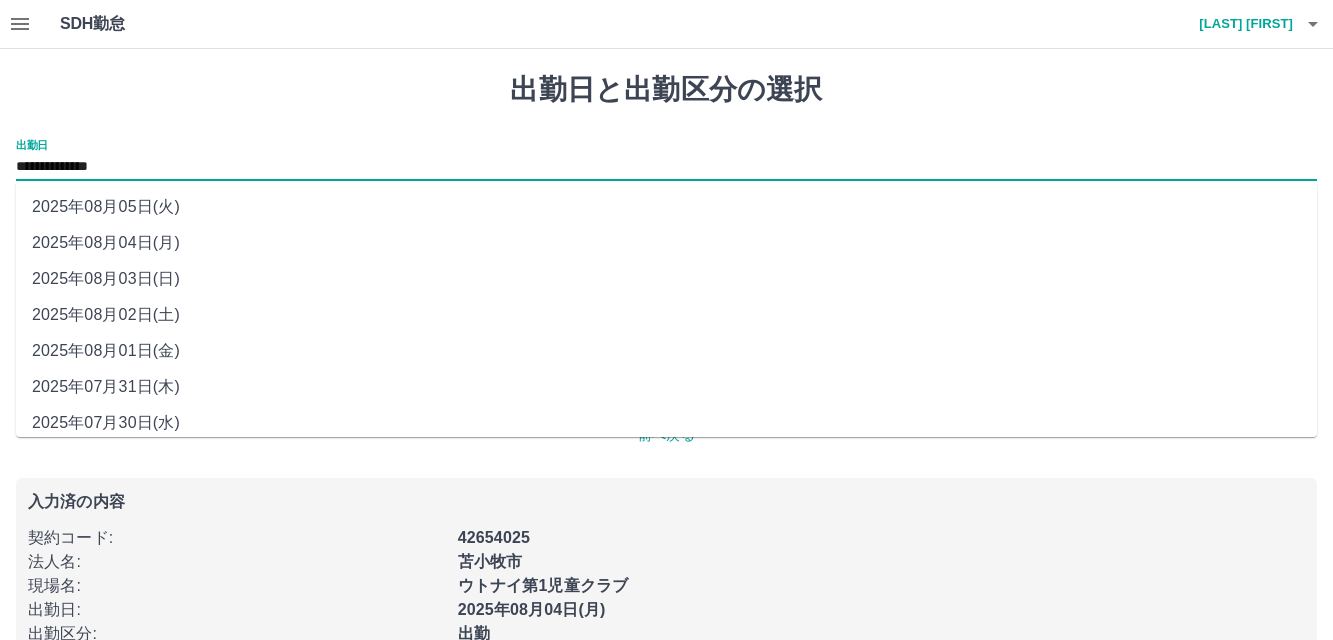 click on "2025年08月01日(金)" at bounding box center (666, 351) 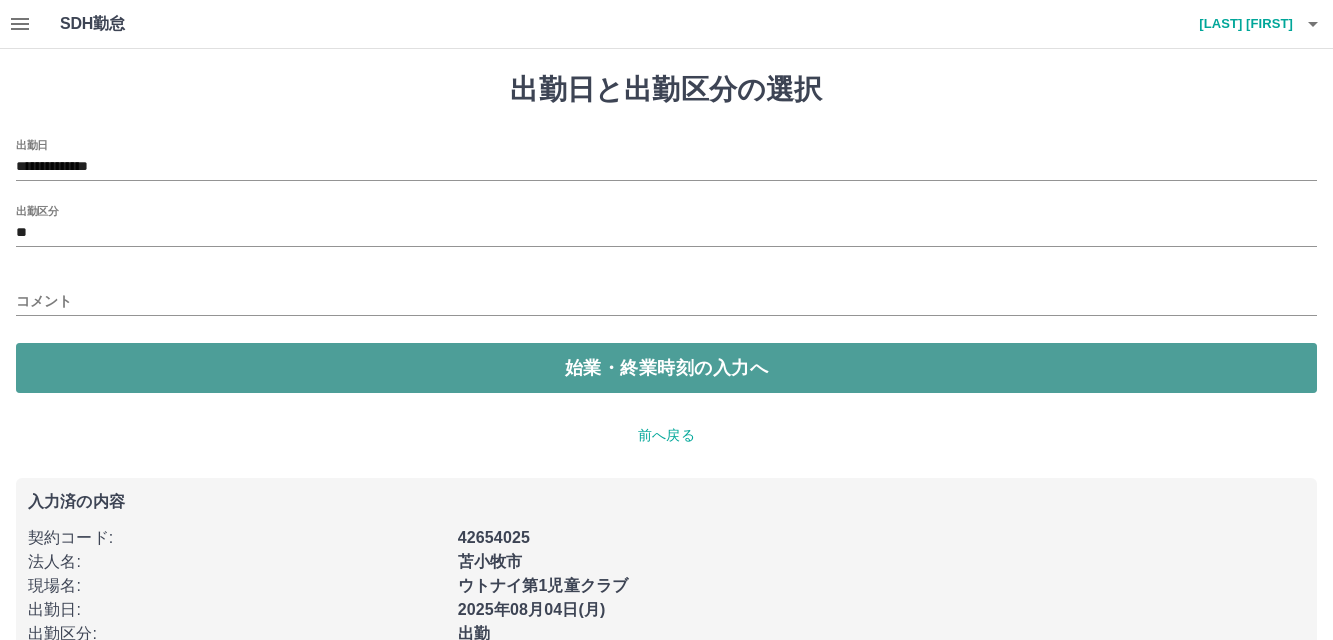 click on "始業・終業時刻の入力へ" at bounding box center [666, 368] 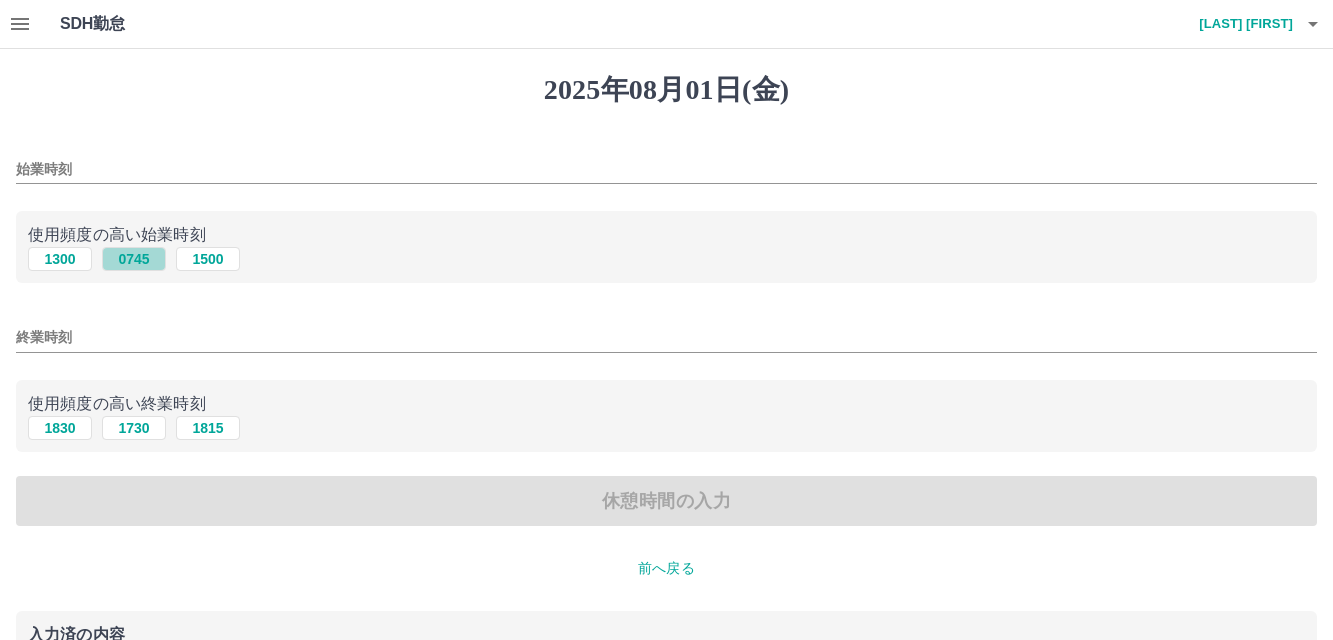 click on "0745" at bounding box center (134, 259) 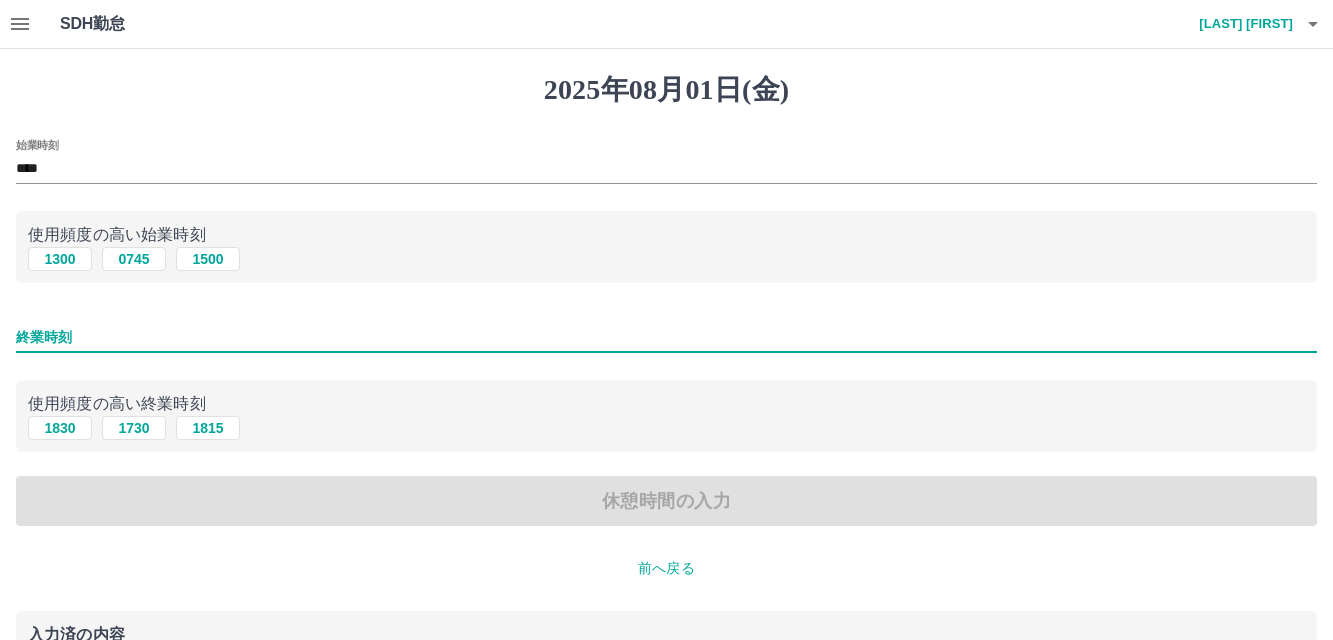 click on "終業時刻" at bounding box center [666, 337] 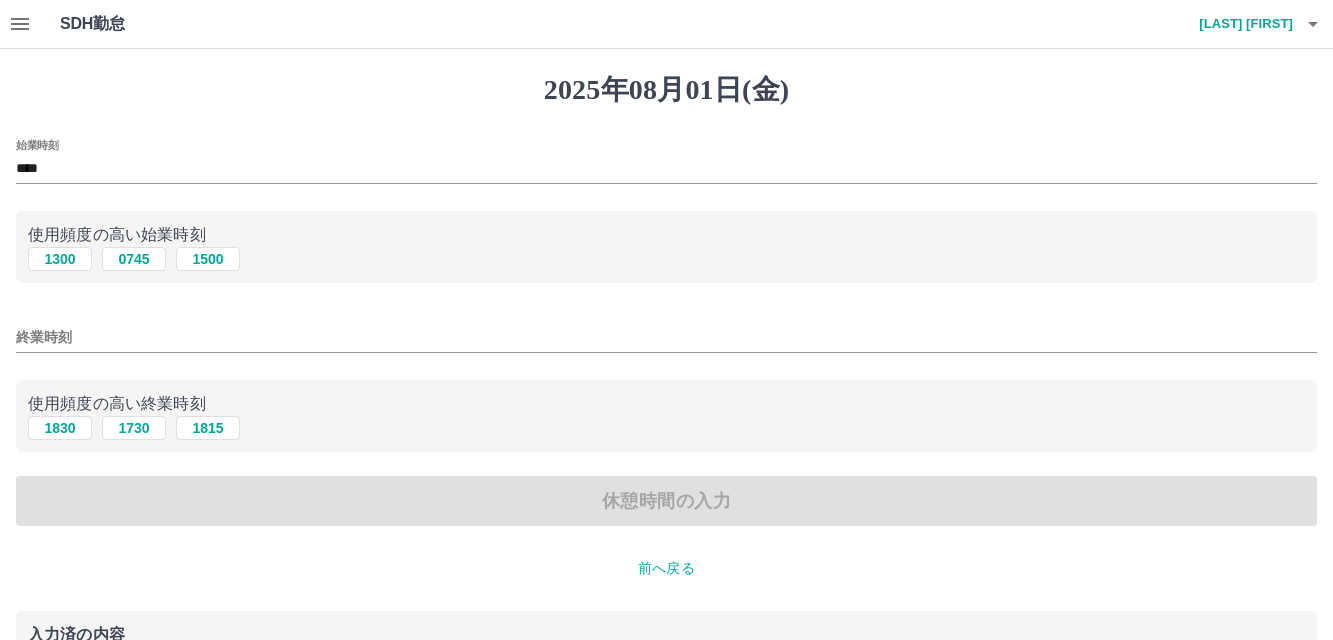 click on "始業時刻 **** 使用頻度の高い始業時刻 1300 0745 1500 終業時刻 使用頻度の高い終業時刻 1830 1730 1815 休憩時間の入力" at bounding box center (666, 333) 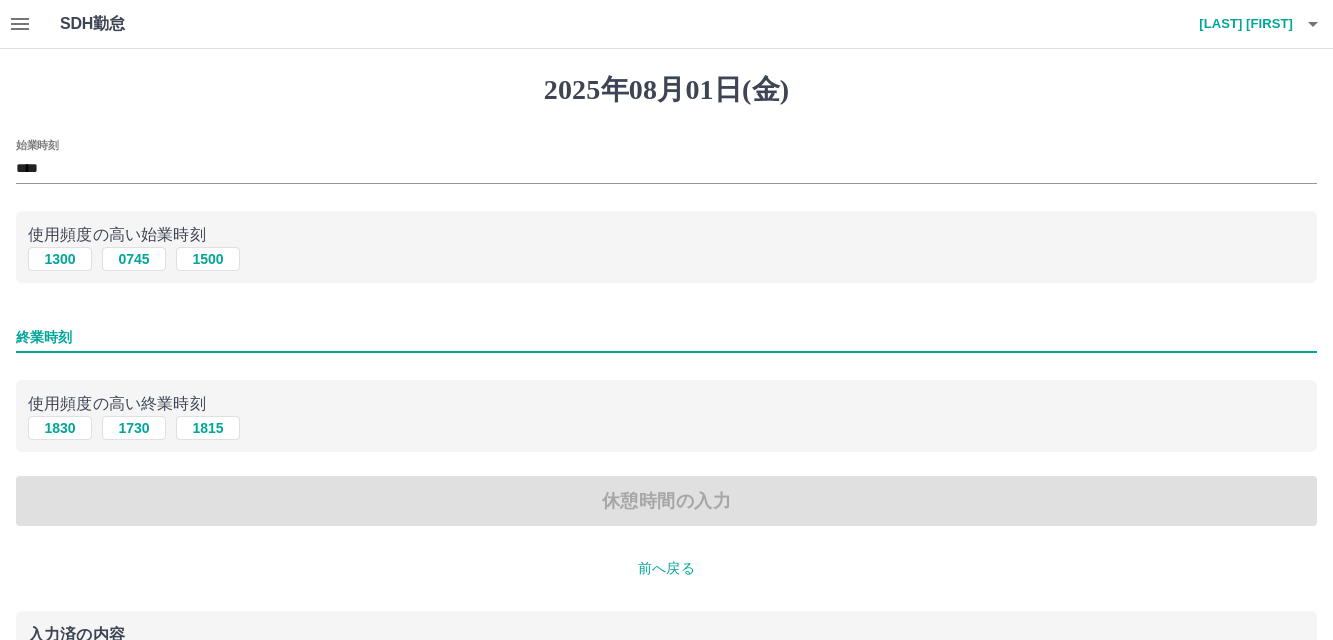 click on "終業時刻" at bounding box center [666, 337] 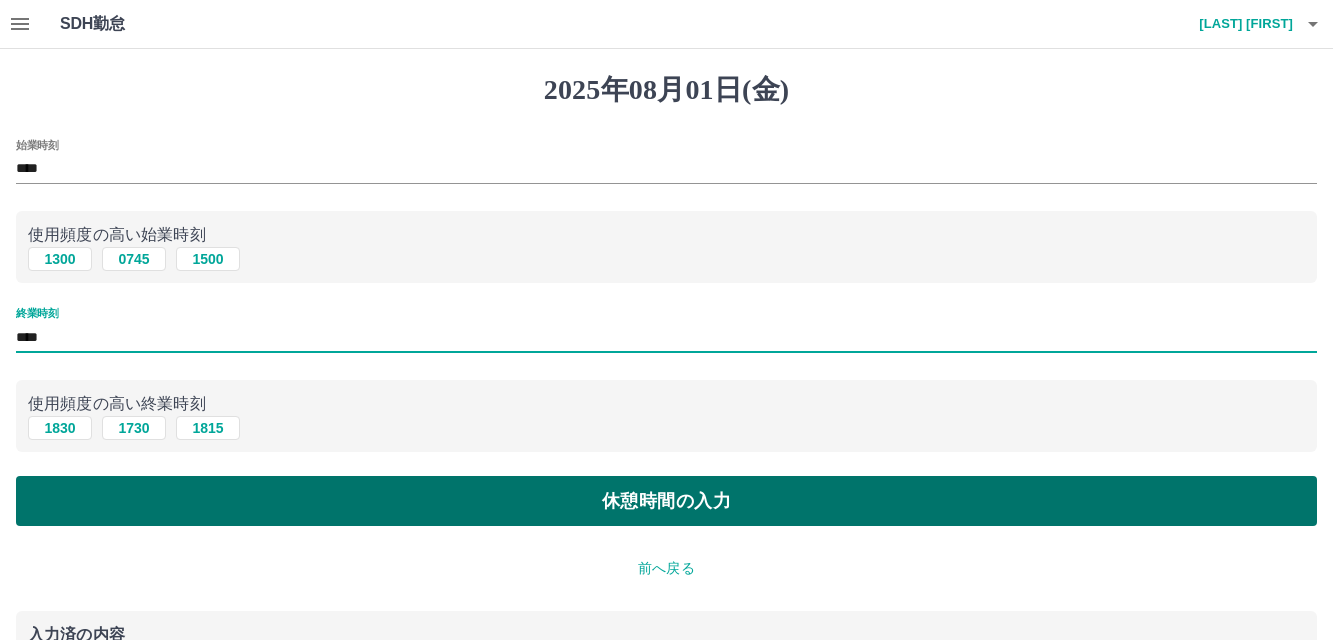 type on "****" 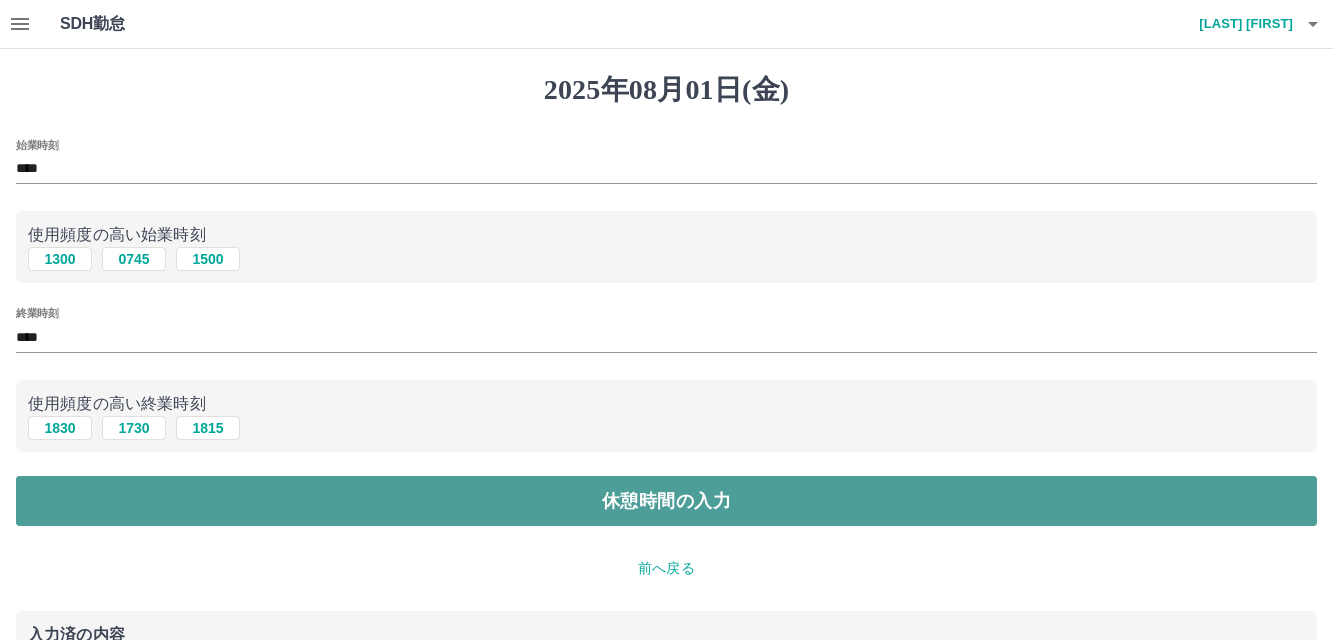 click on "休憩時間の入力" at bounding box center (666, 501) 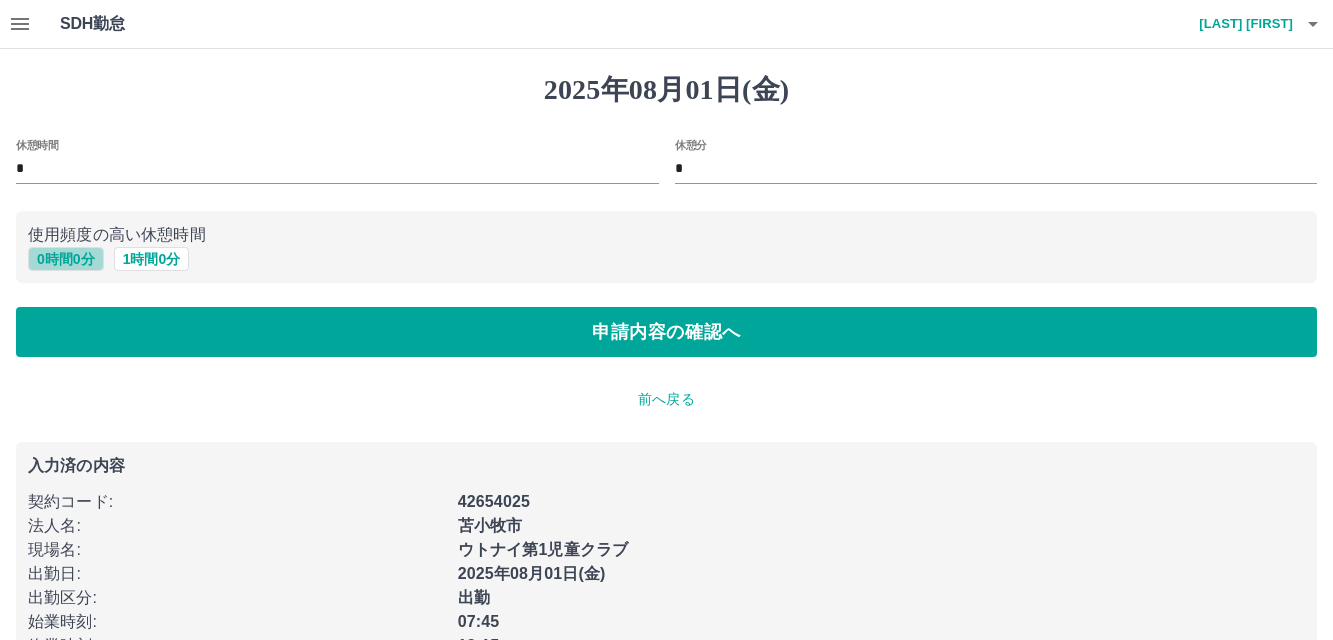 click on "0 時間 0 分" at bounding box center [66, 259] 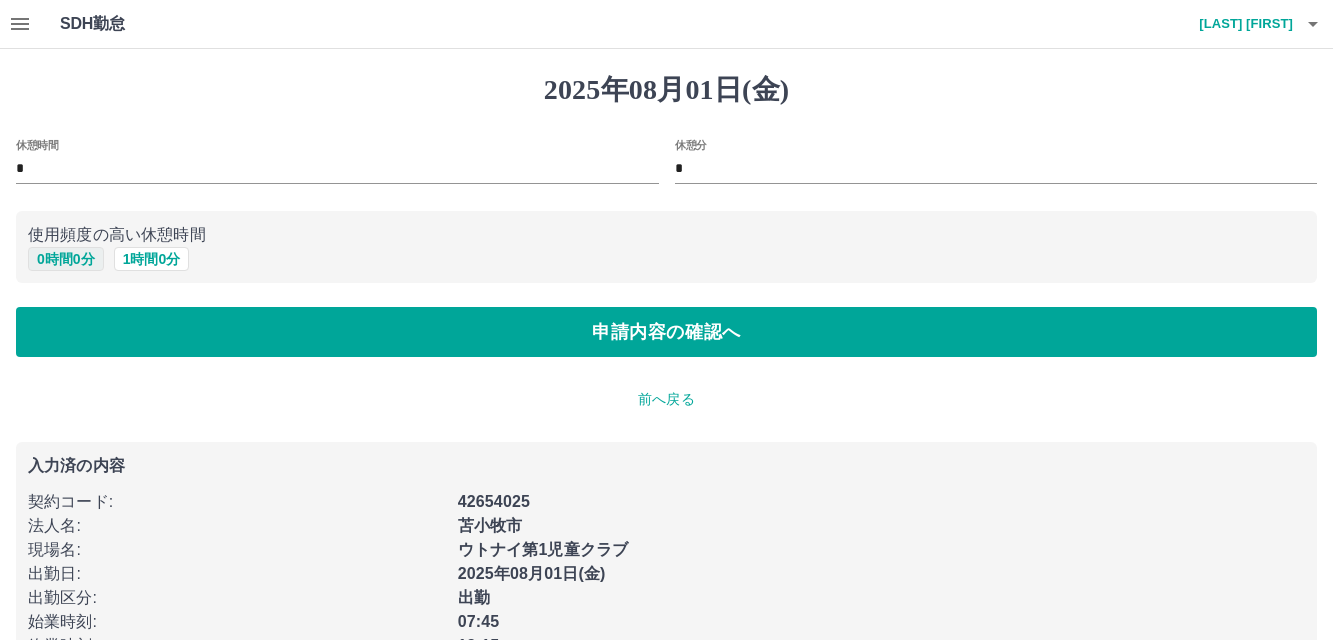 click on "0 時間 0 分" at bounding box center [66, 259] 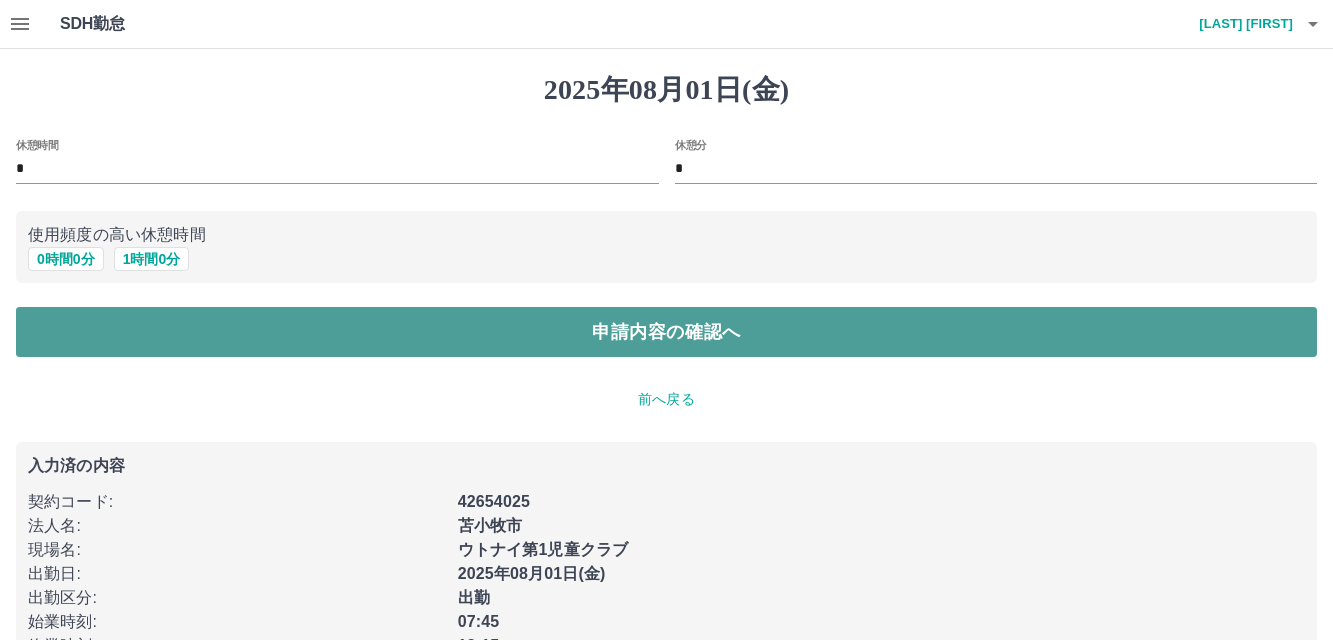 click on "申請内容の確認へ" at bounding box center (666, 332) 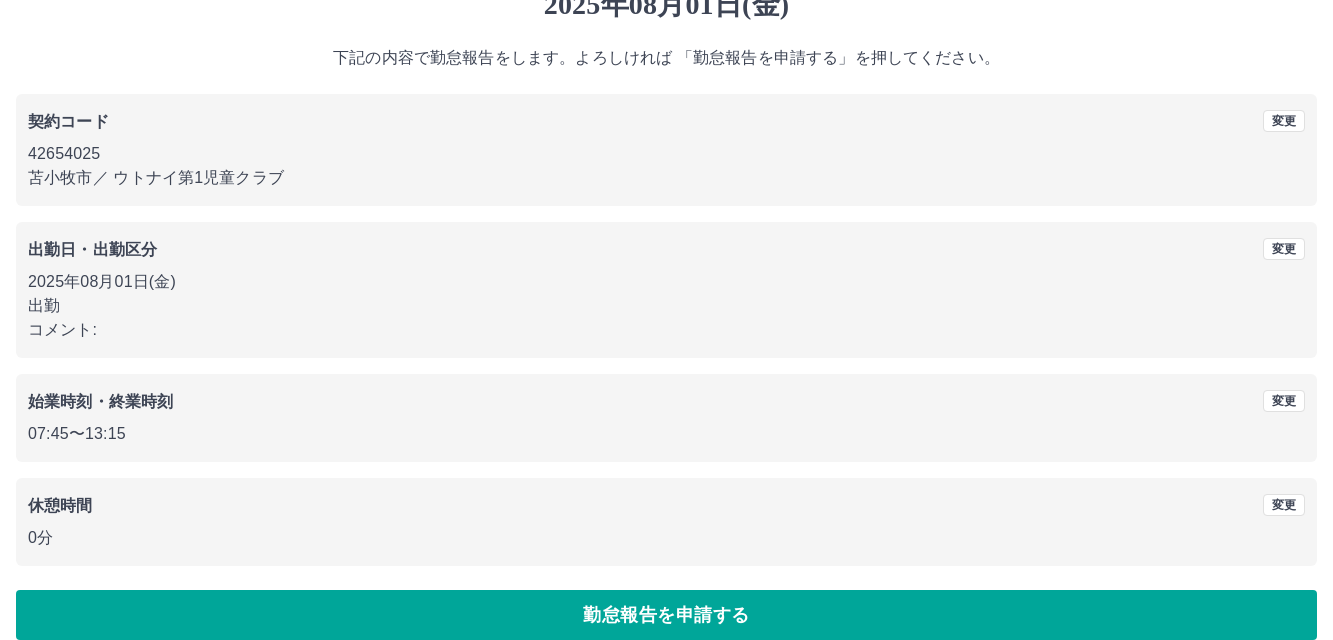 scroll, scrollTop: 109, scrollLeft: 0, axis: vertical 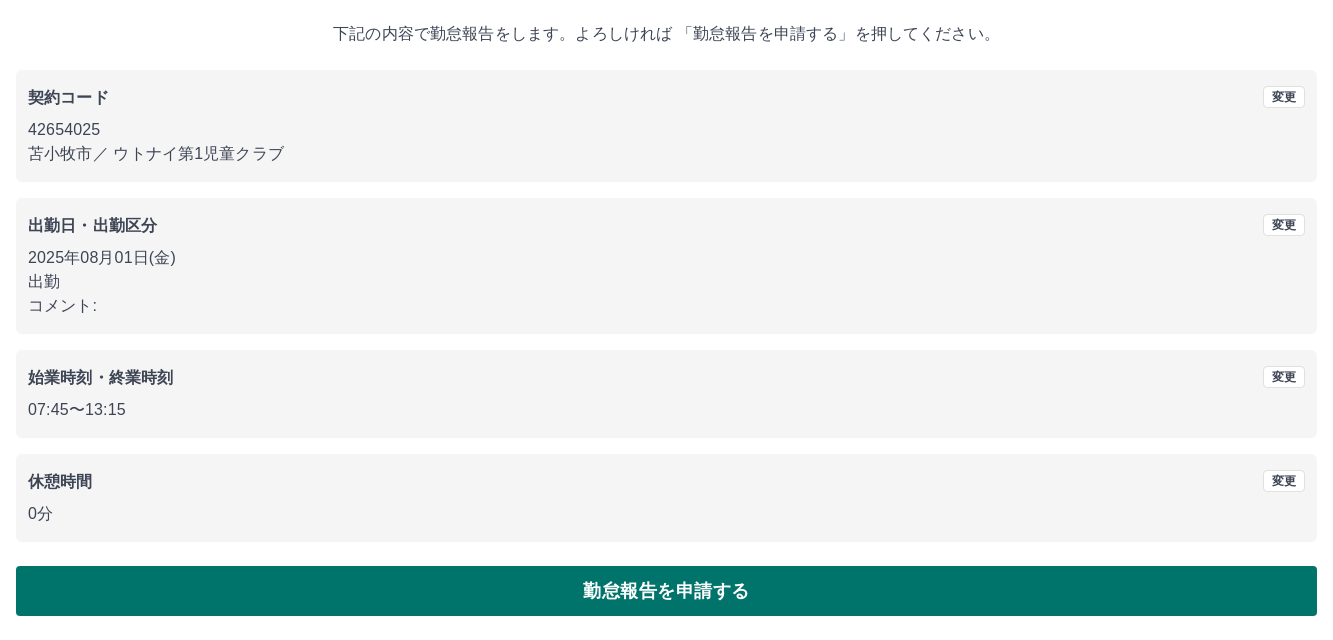 click on "勤怠報告を申請する" at bounding box center (666, 591) 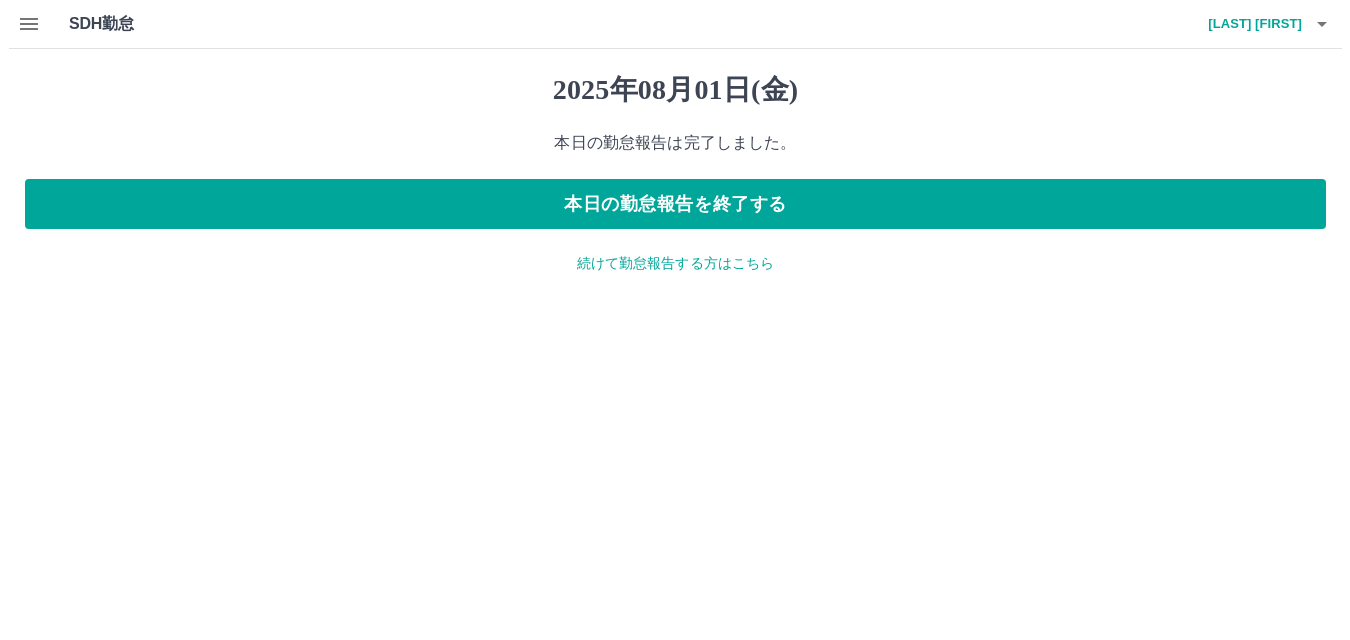 scroll, scrollTop: 0, scrollLeft: 0, axis: both 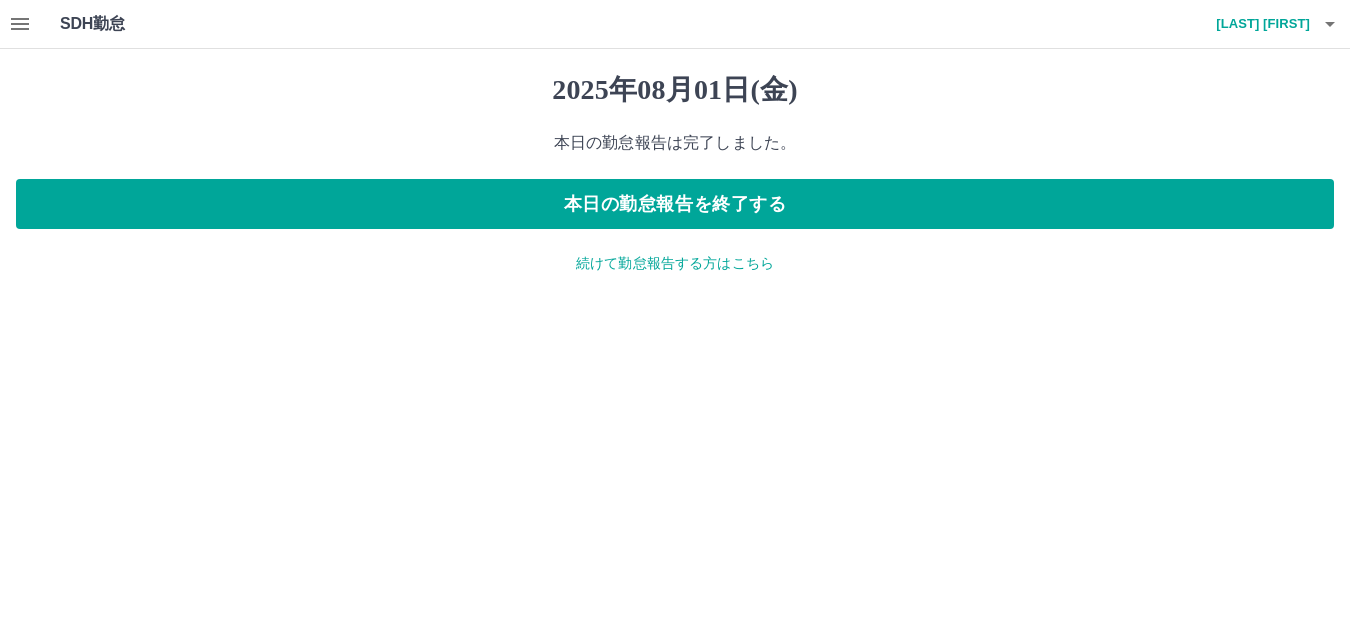 click on "続けて勤怠報告する方はこちら" at bounding box center (675, 263) 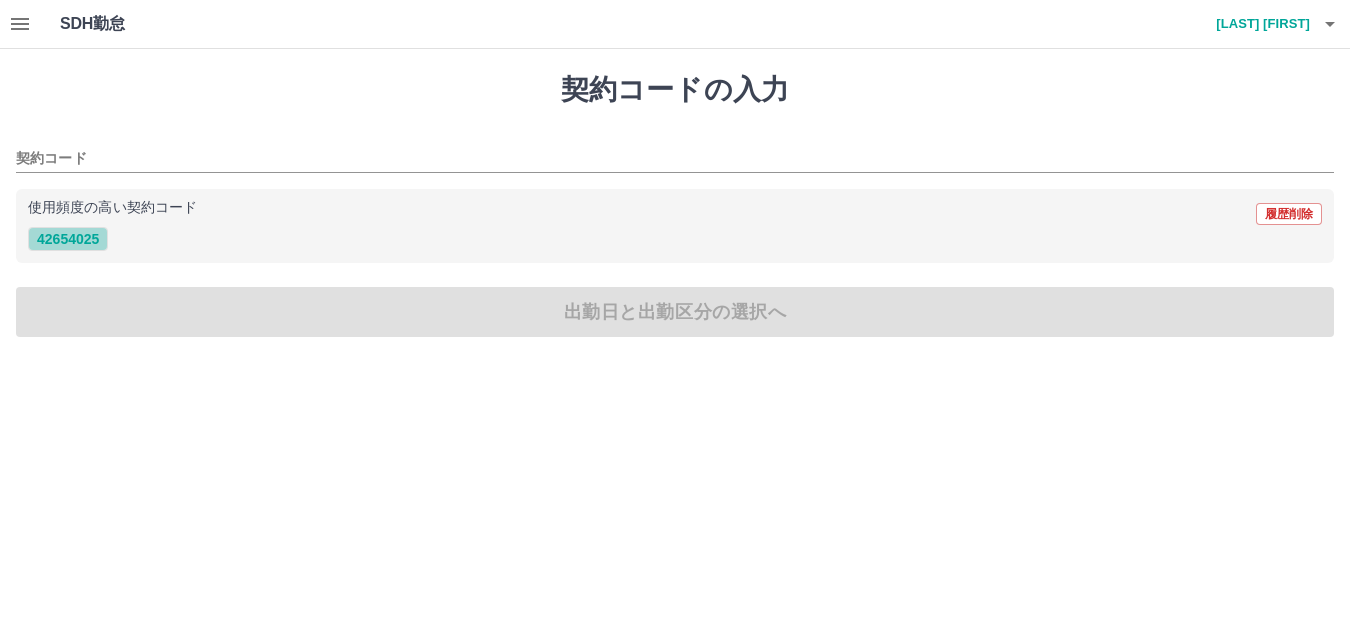 click on "42654025" at bounding box center (68, 239) 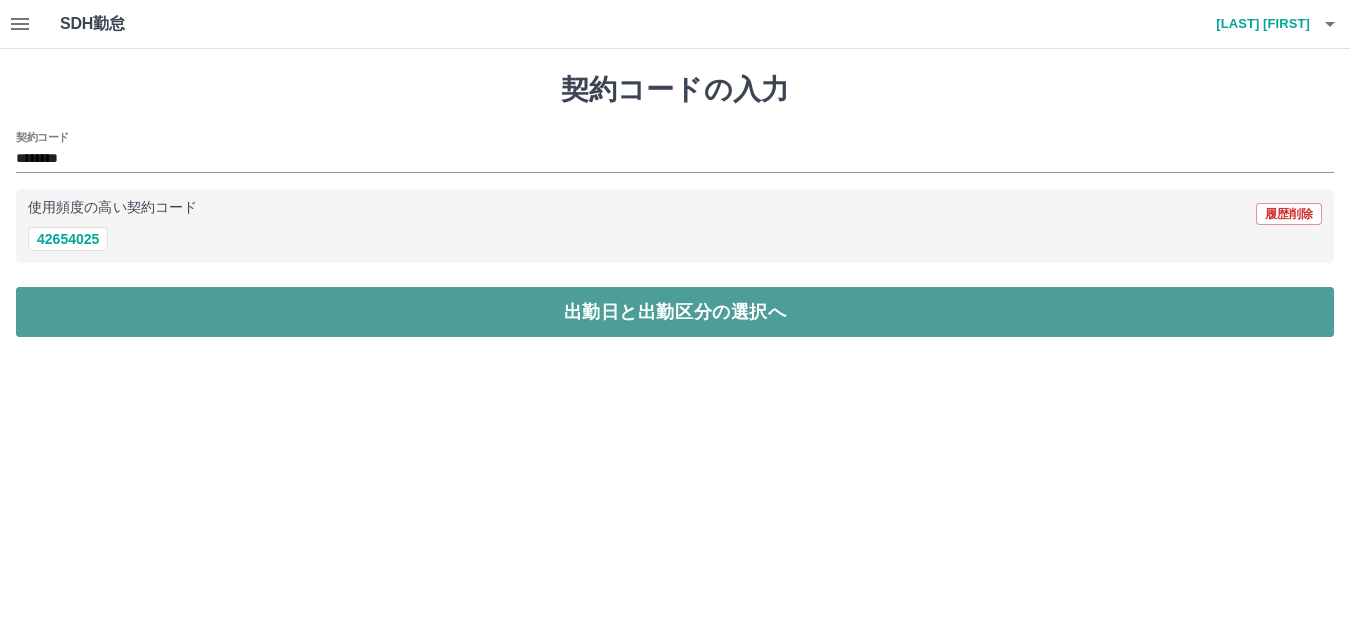 click on "出勤日と出勤区分の選択へ" at bounding box center [675, 312] 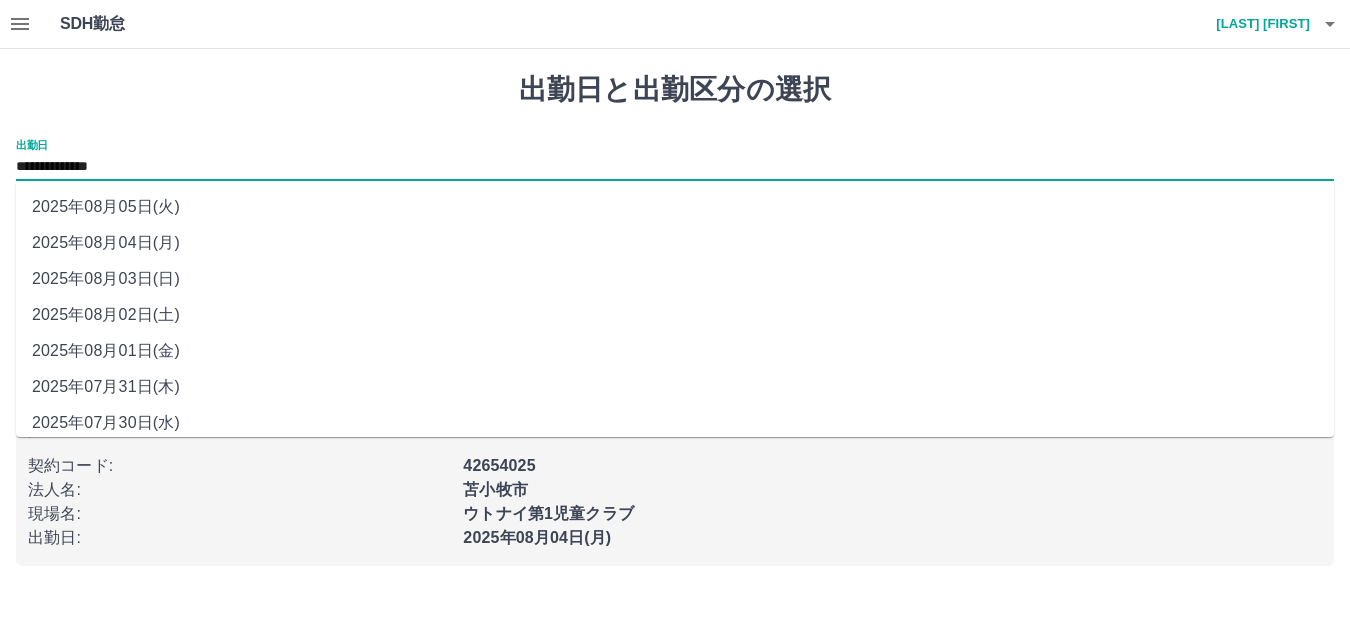 click on "**********" at bounding box center [675, 167] 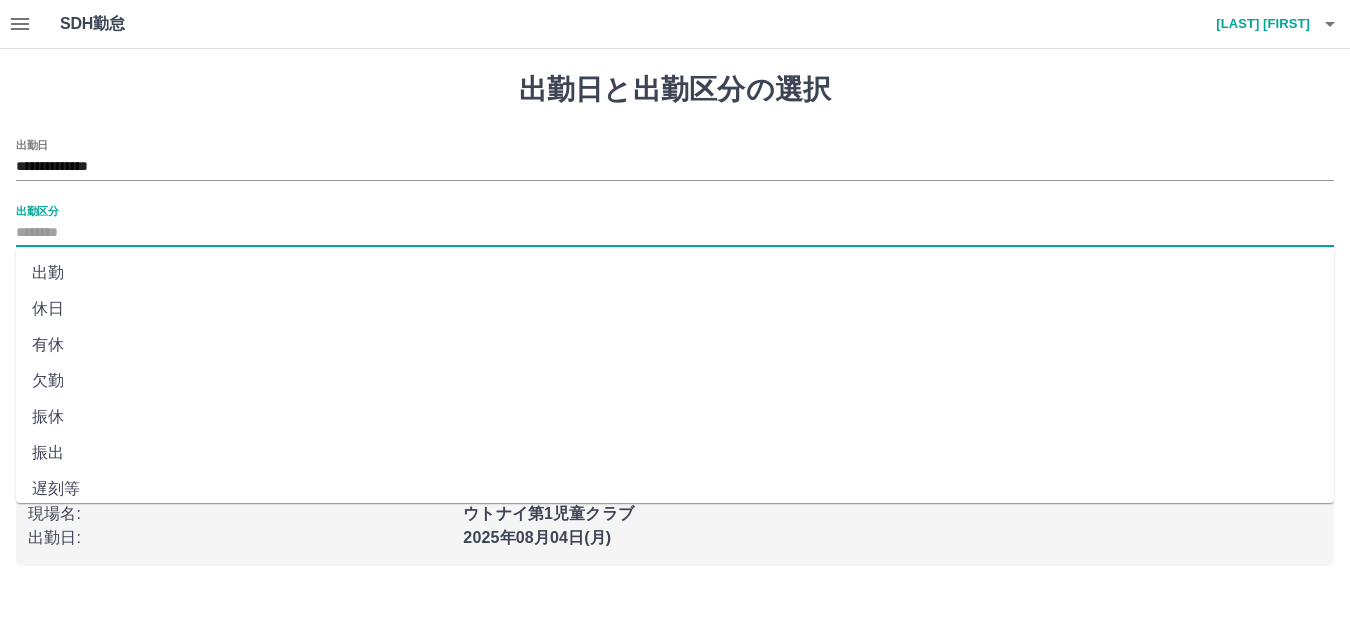 click on "出勤区分" at bounding box center (675, 233) 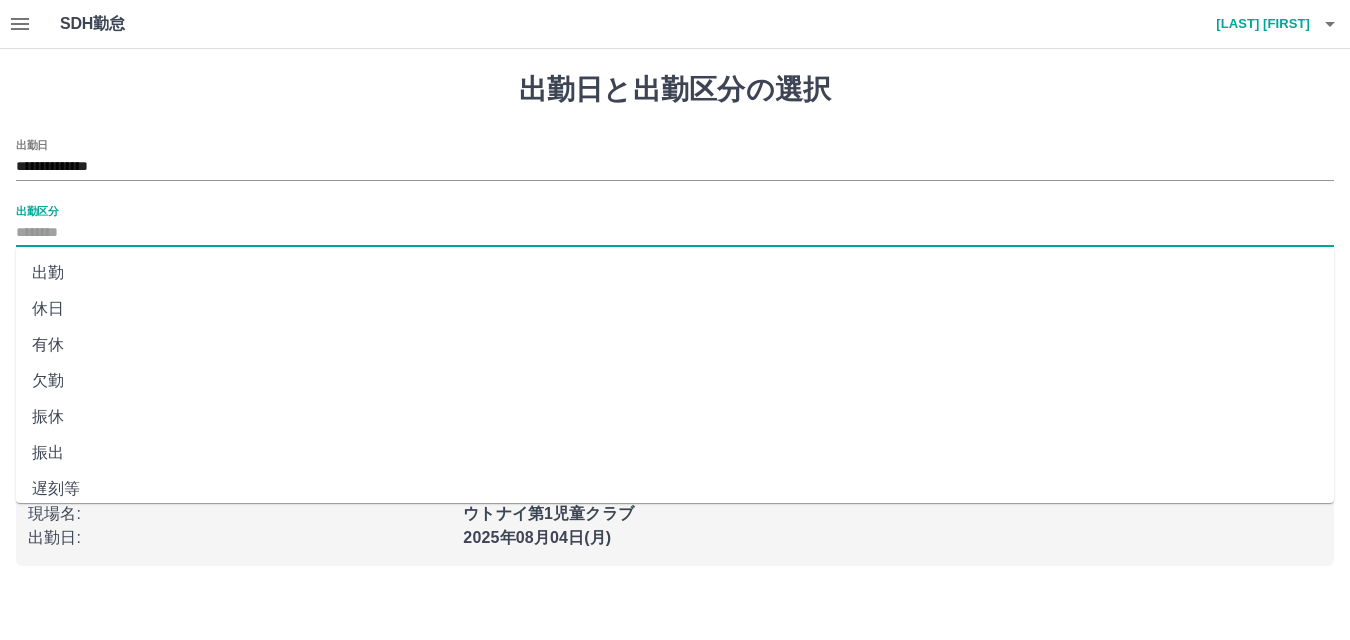 click on "休日" at bounding box center [675, 309] 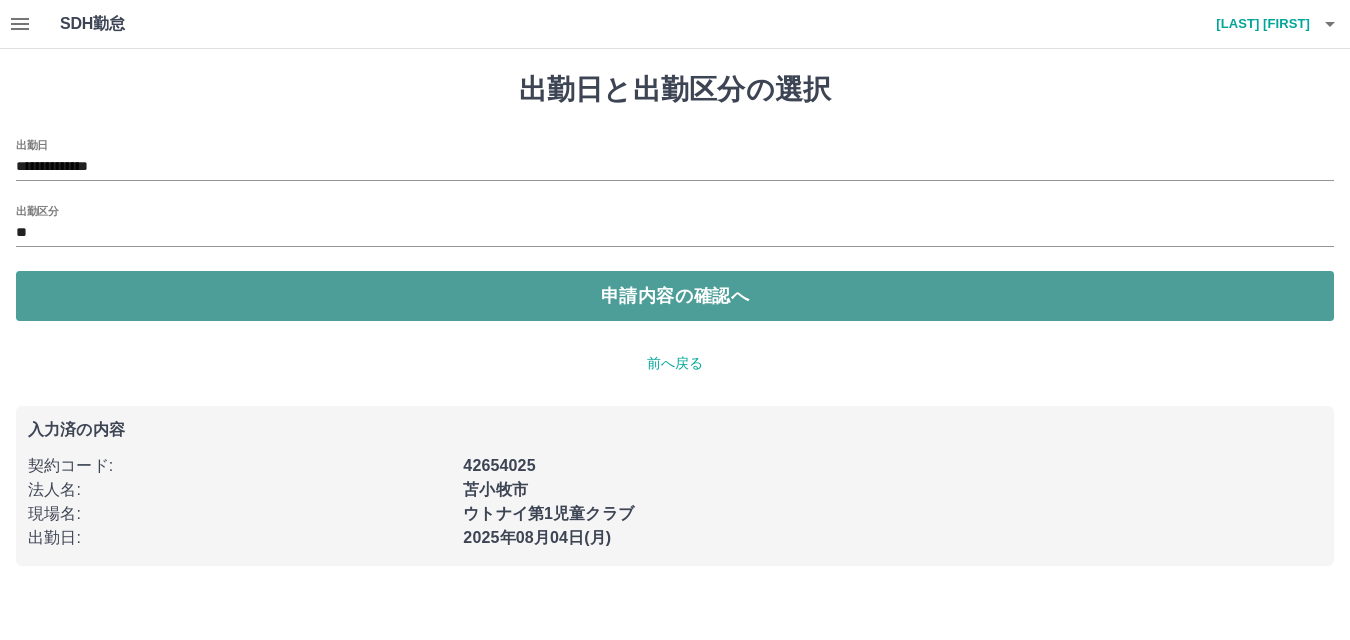 click on "申請内容の確認へ" at bounding box center (675, 296) 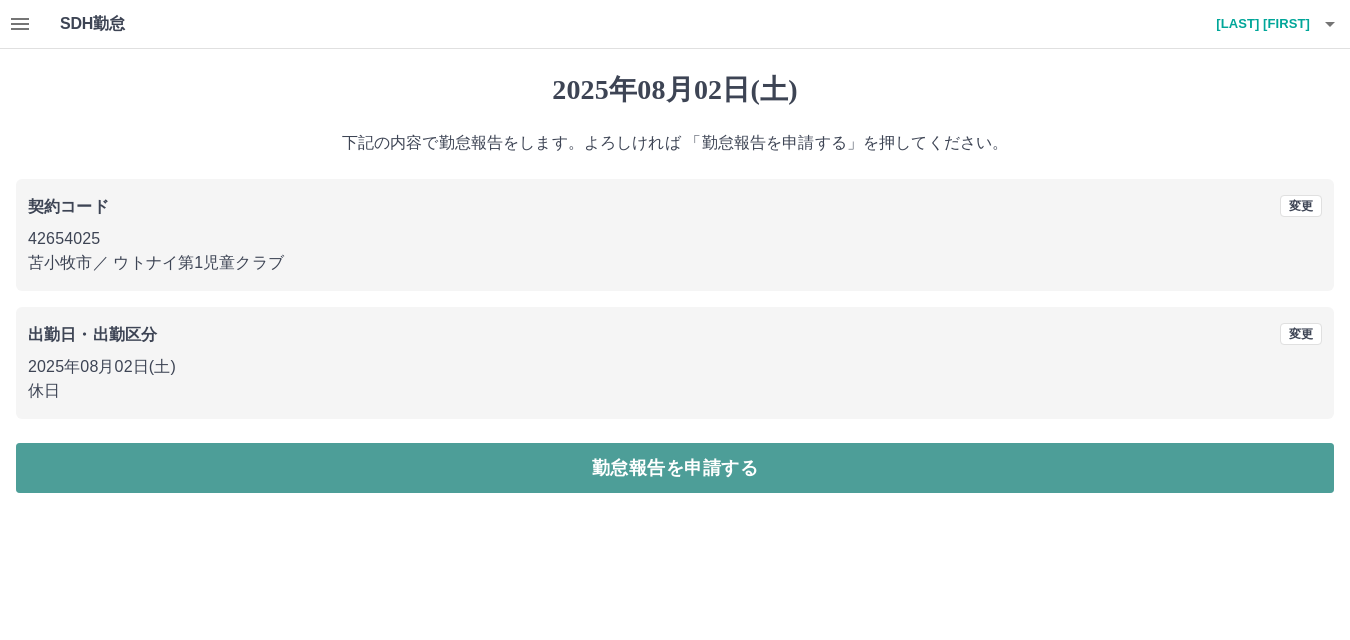 click on "勤怠報告を申請する" at bounding box center [675, 468] 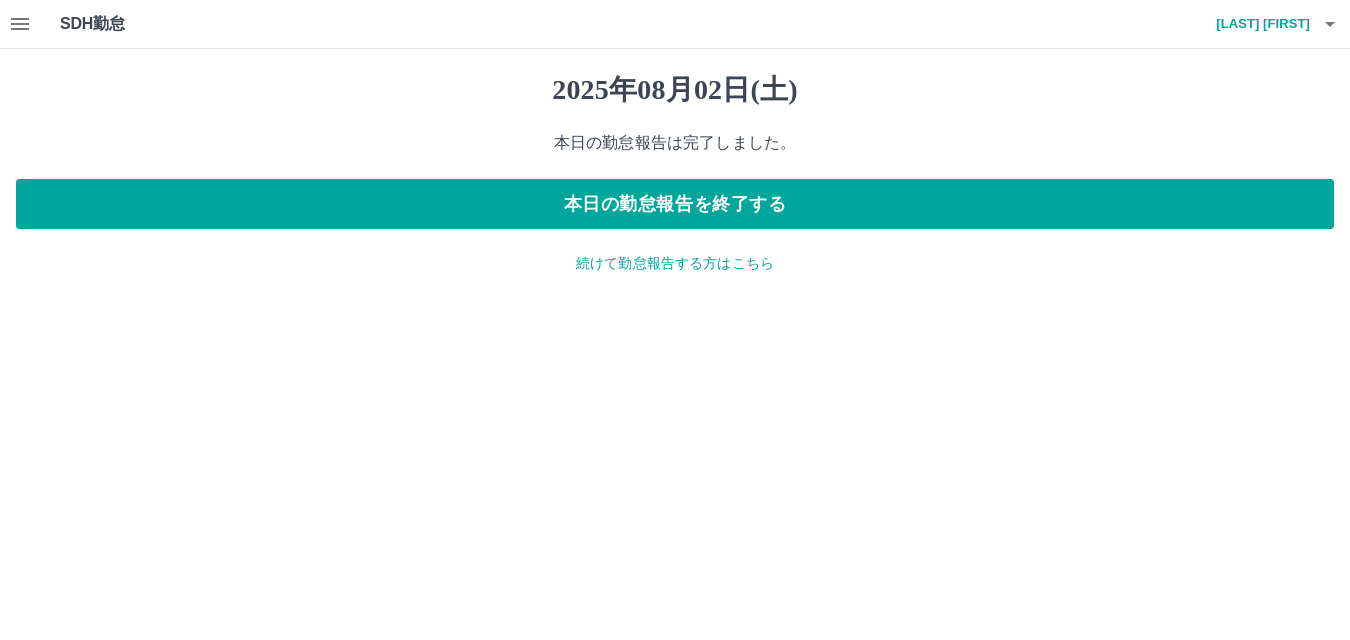 click on "続けて勤怠報告する方はこちら" at bounding box center (675, 263) 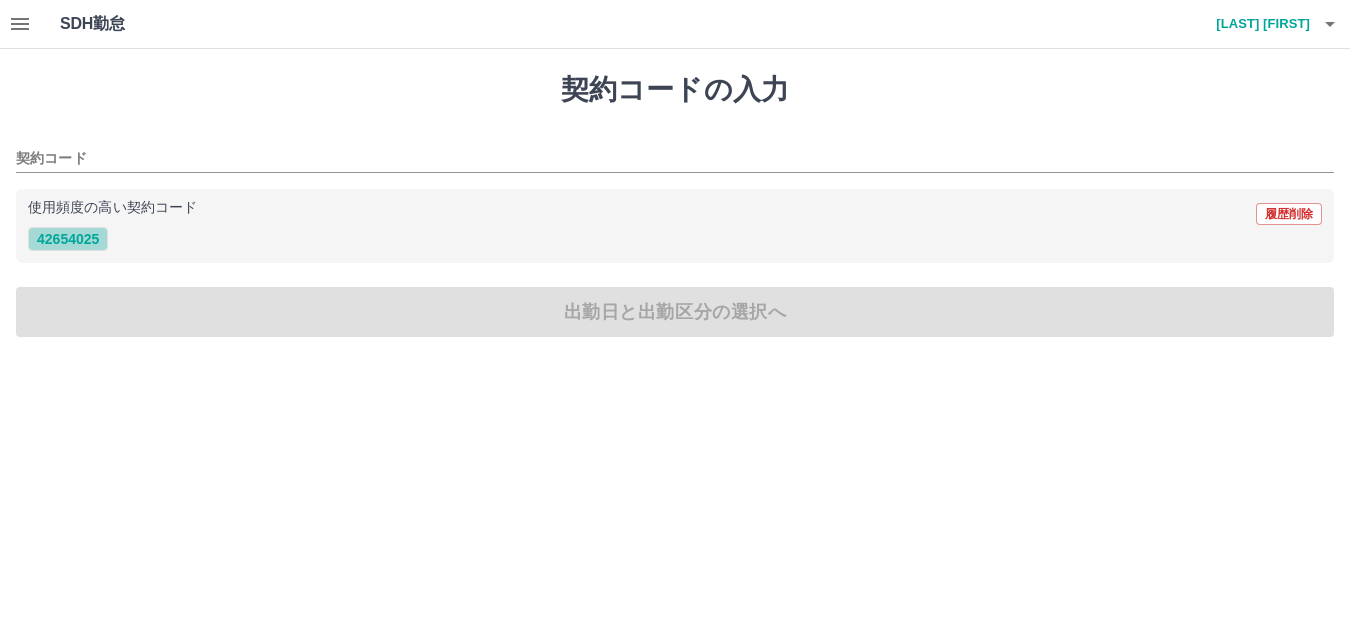 click on "42654025" at bounding box center (68, 239) 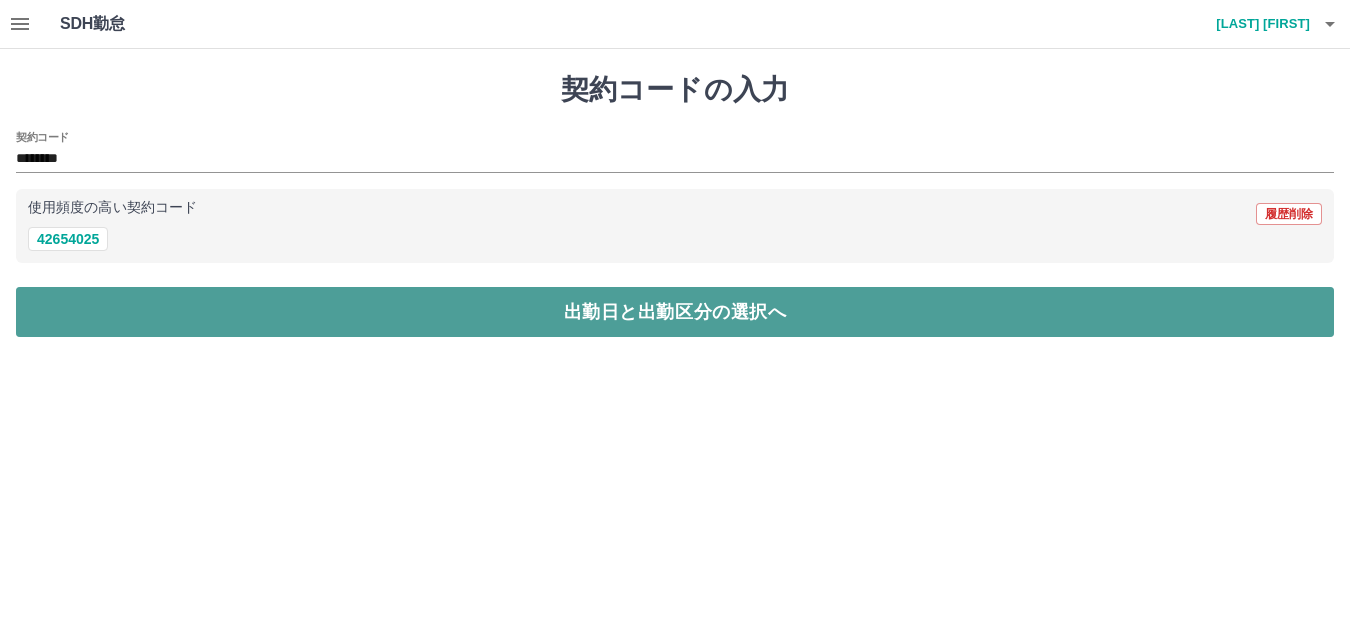 click on "出勤日と出勤区分の選択へ" at bounding box center [675, 312] 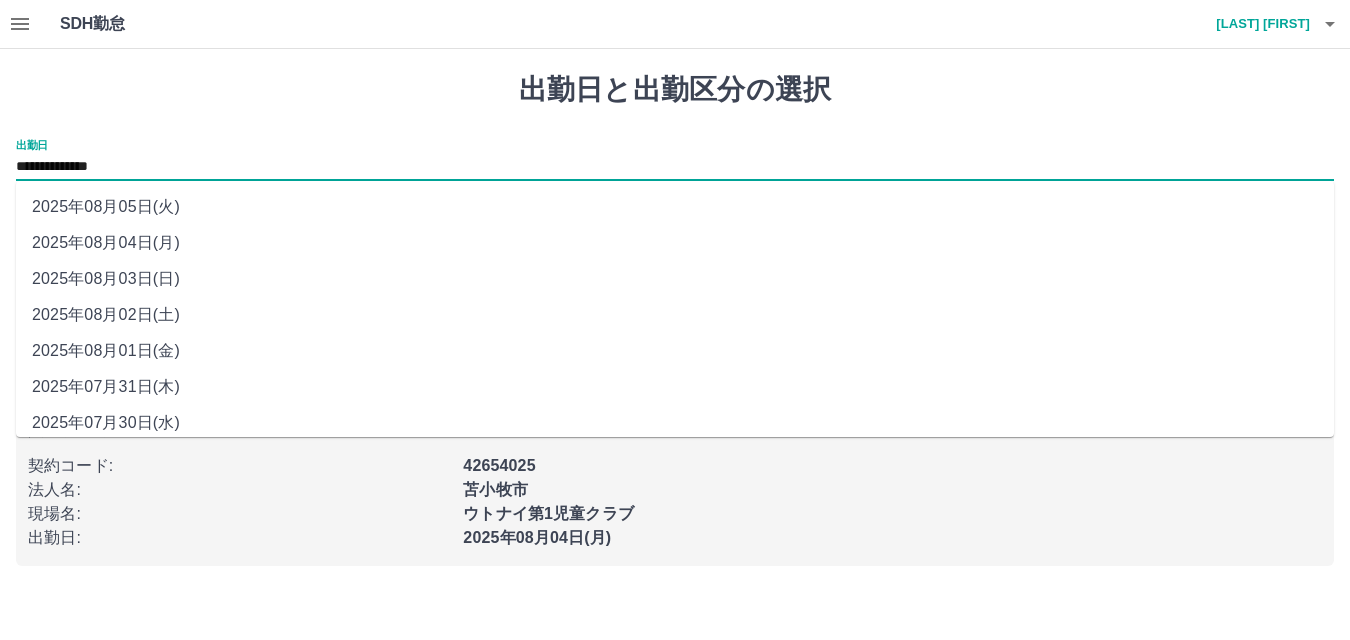 click on "**********" at bounding box center [675, 167] 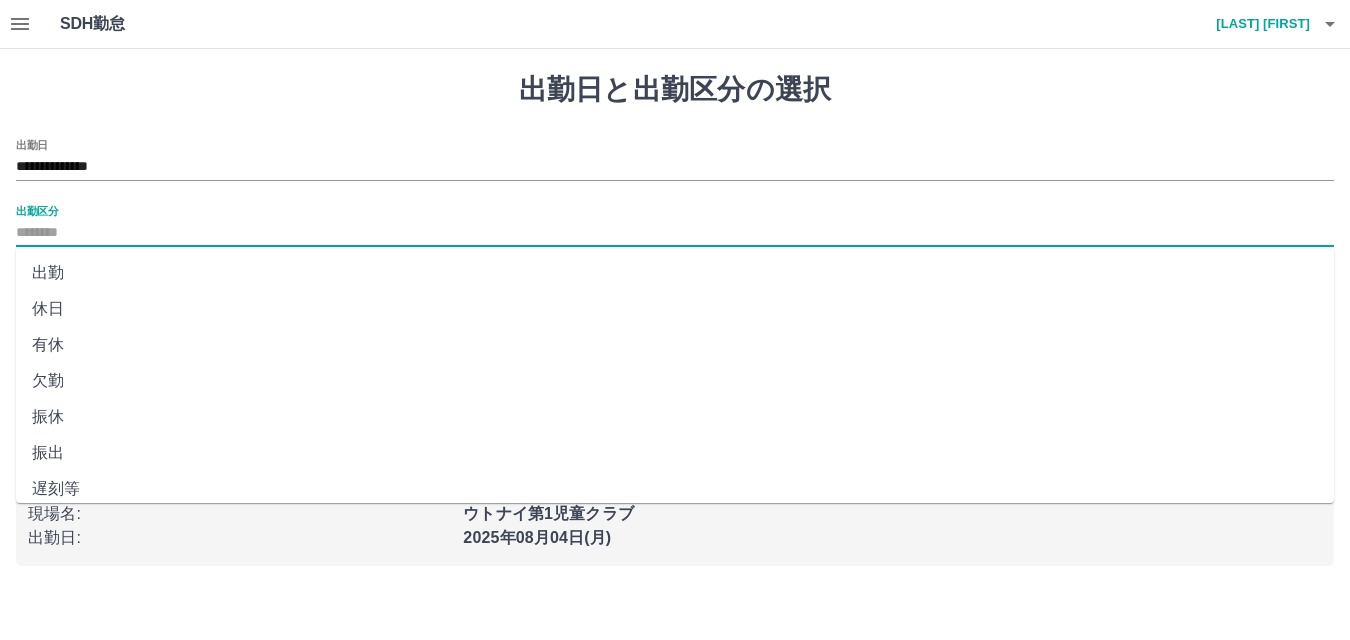 click on "出勤区分" at bounding box center (675, 233) 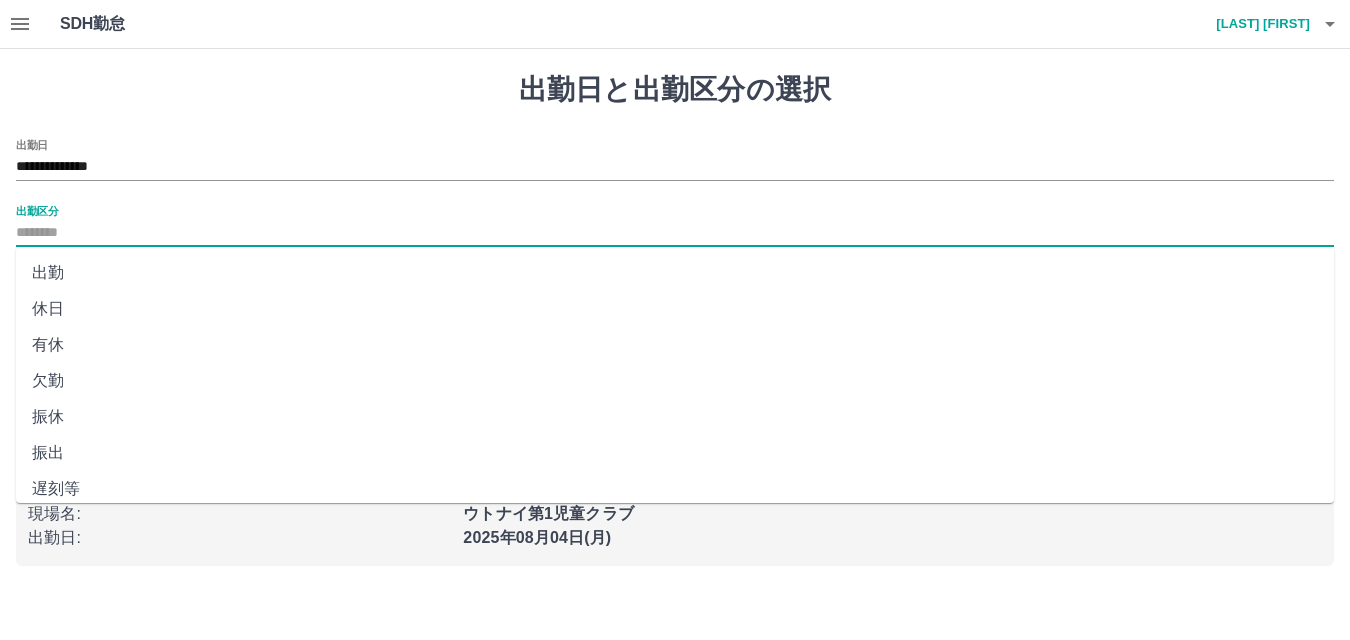 scroll, scrollTop: 224, scrollLeft: 0, axis: vertical 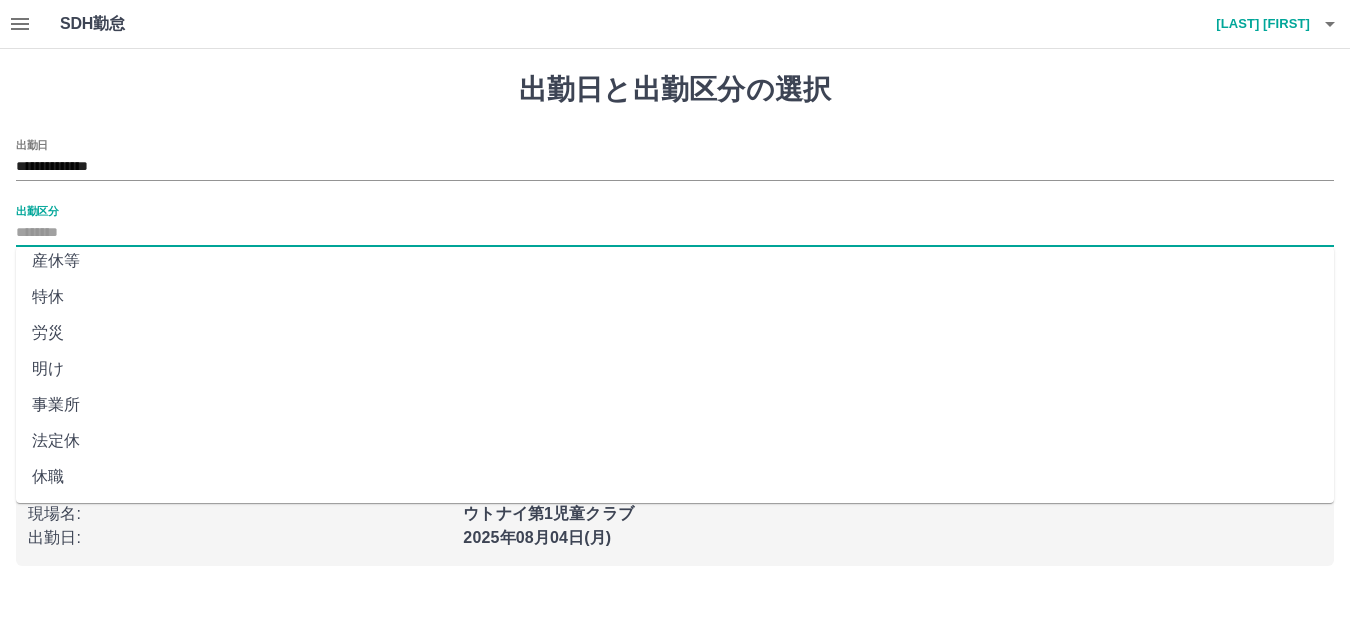 click on "法定休" at bounding box center [675, 441] 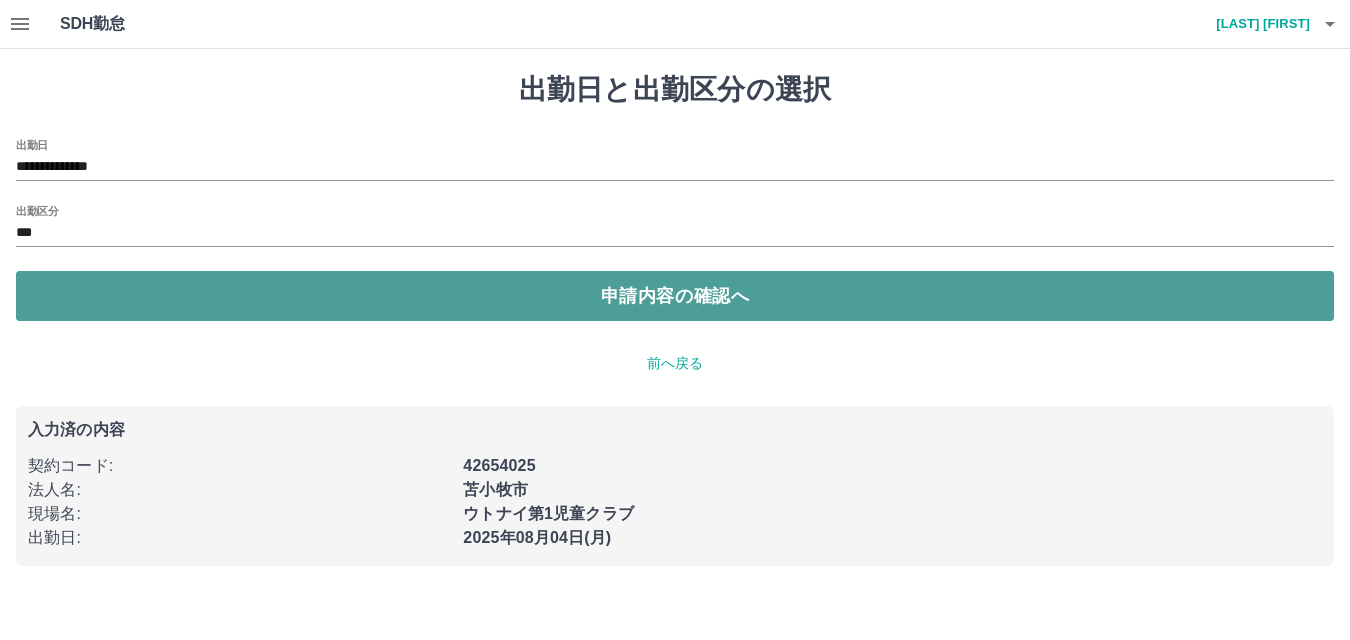 click on "申請内容の確認へ" at bounding box center [675, 296] 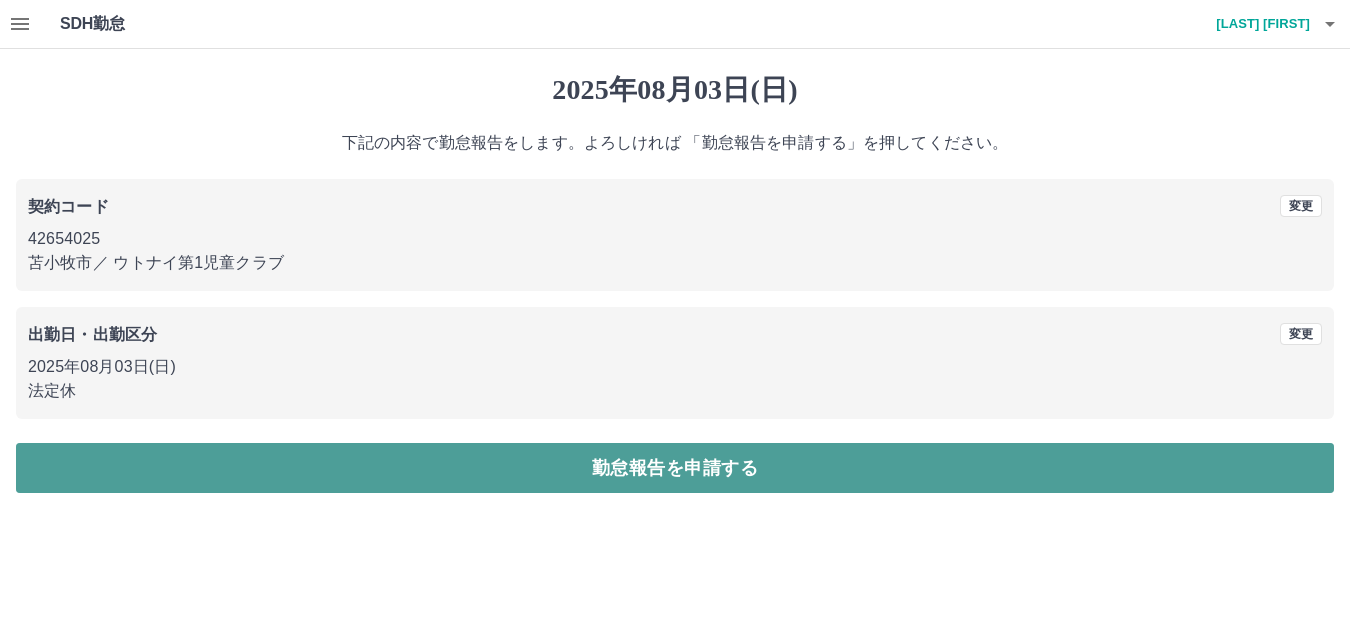 click on "勤怠報告を申請する" at bounding box center (675, 468) 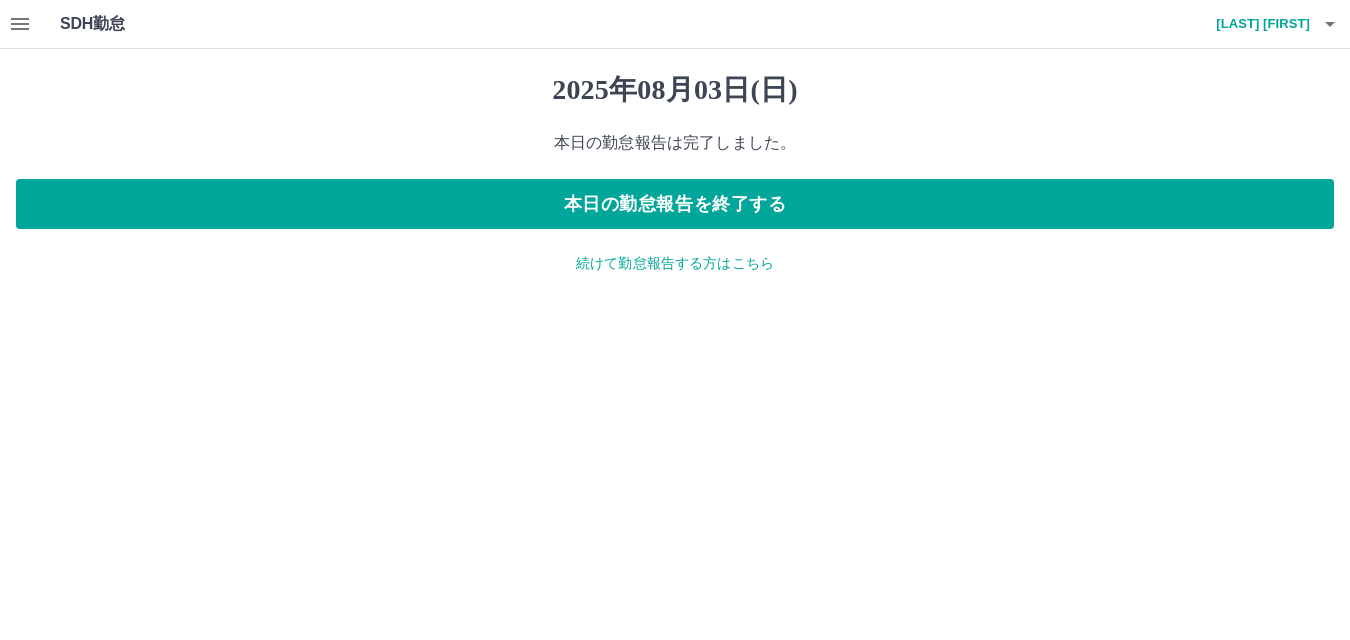 click on "続けて勤怠報告する方はこちら" at bounding box center [675, 263] 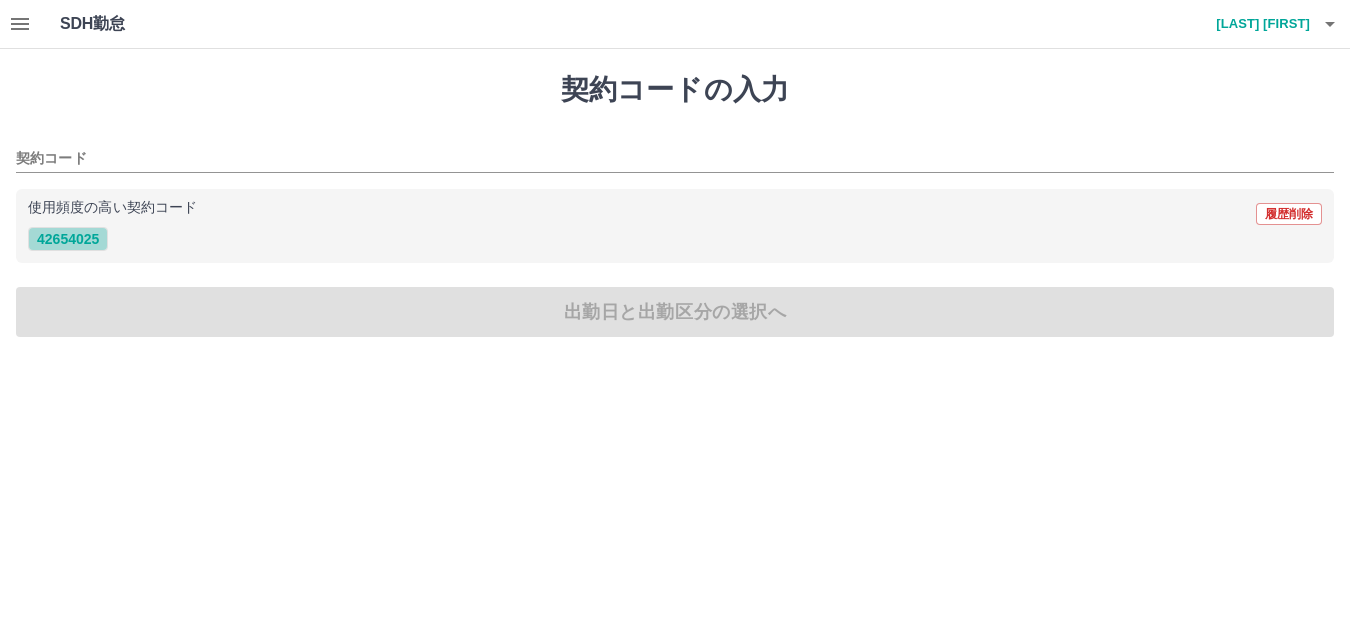 click on "42654025" at bounding box center [68, 239] 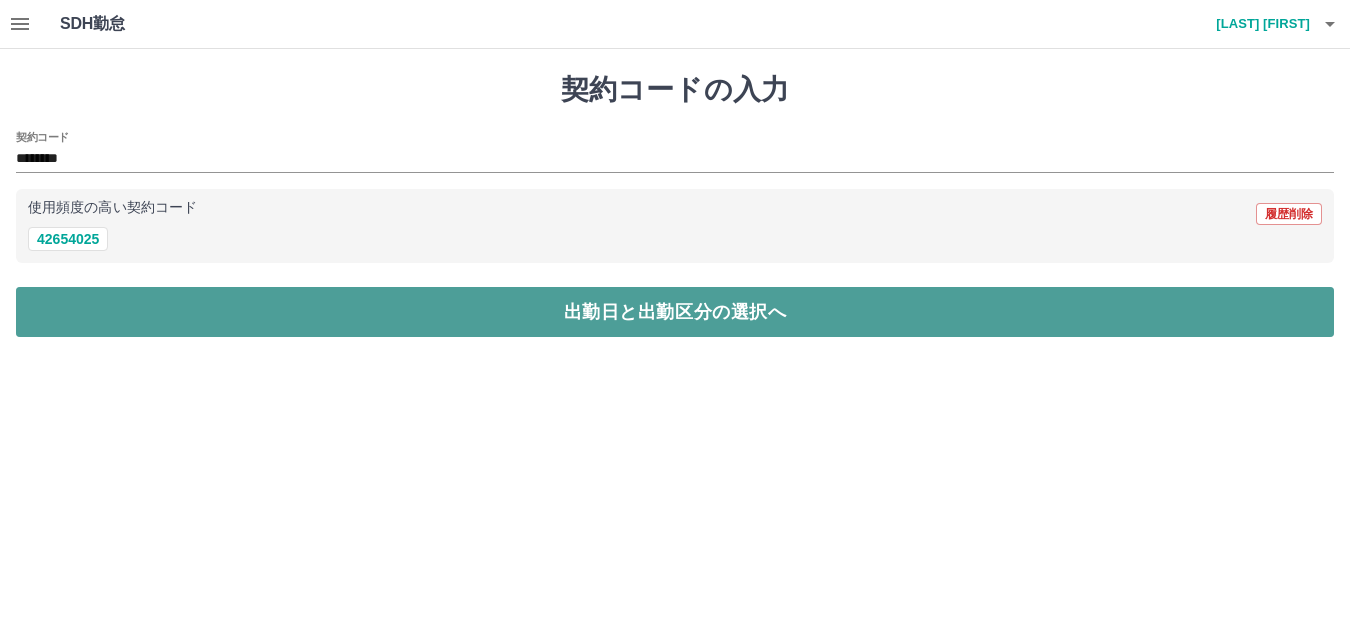 click on "出勤日と出勤区分の選択へ" at bounding box center [675, 312] 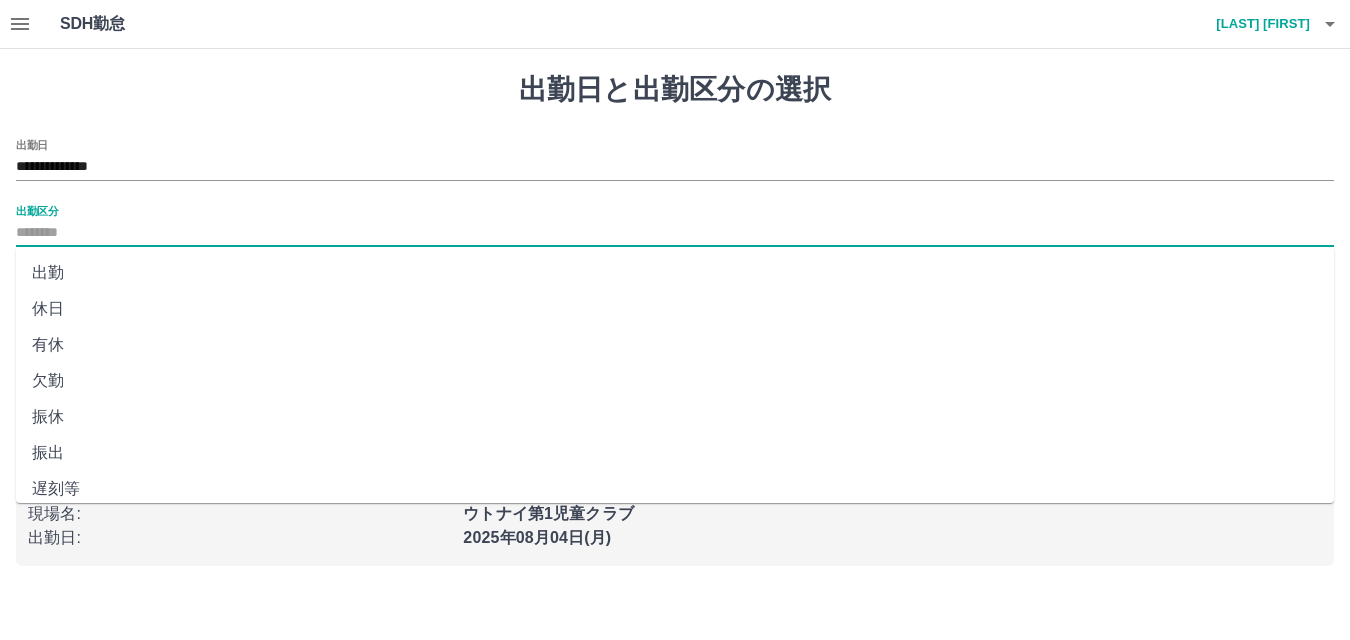 click on "出勤区分" at bounding box center (675, 233) 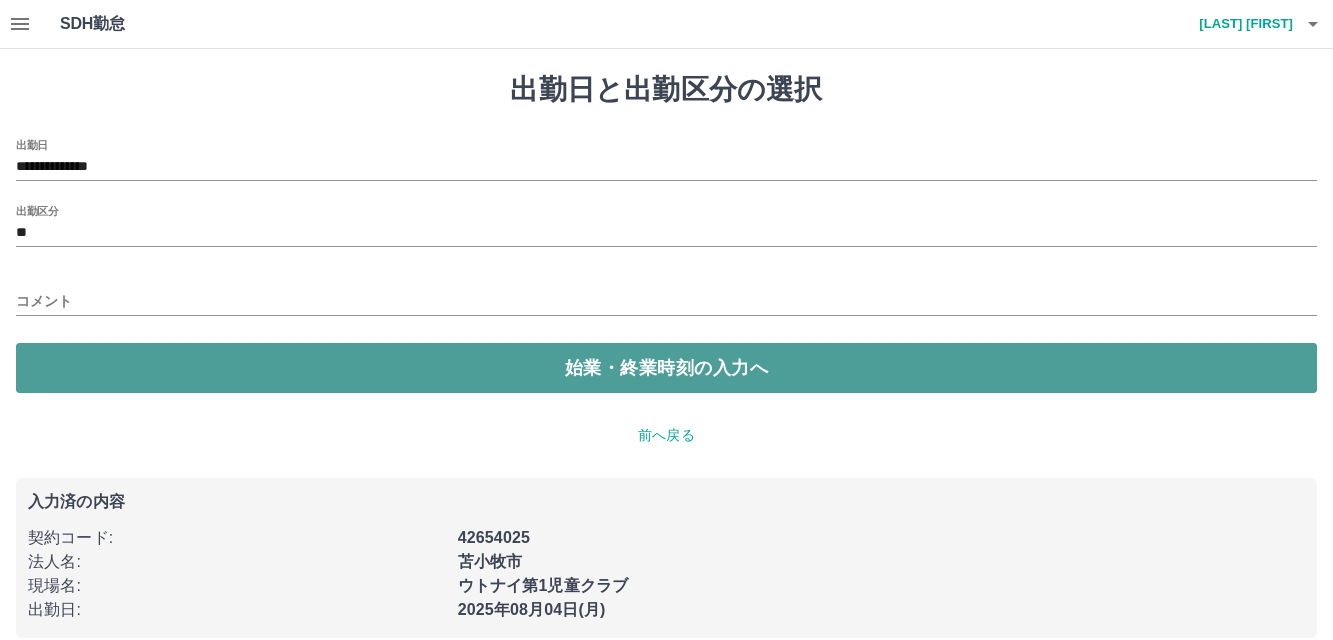 click on "始業・終業時刻の入力へ" at bounding box center (666, 368) 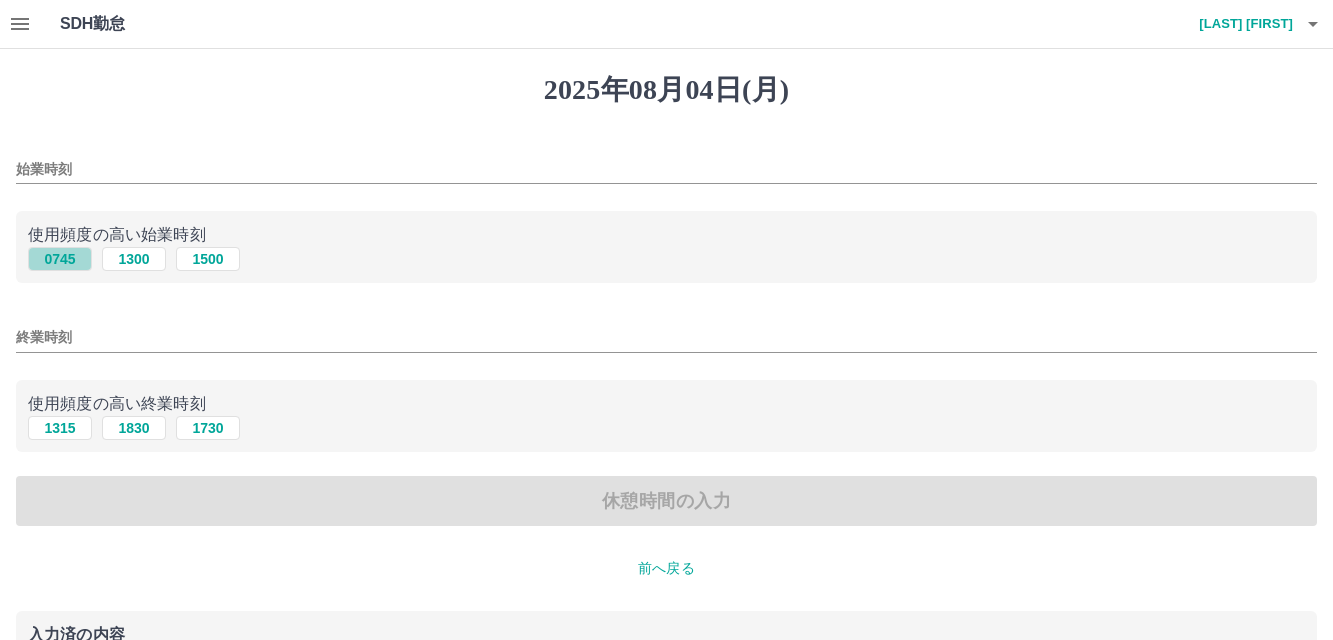 click on "0745" at bounding box center (60, 259) 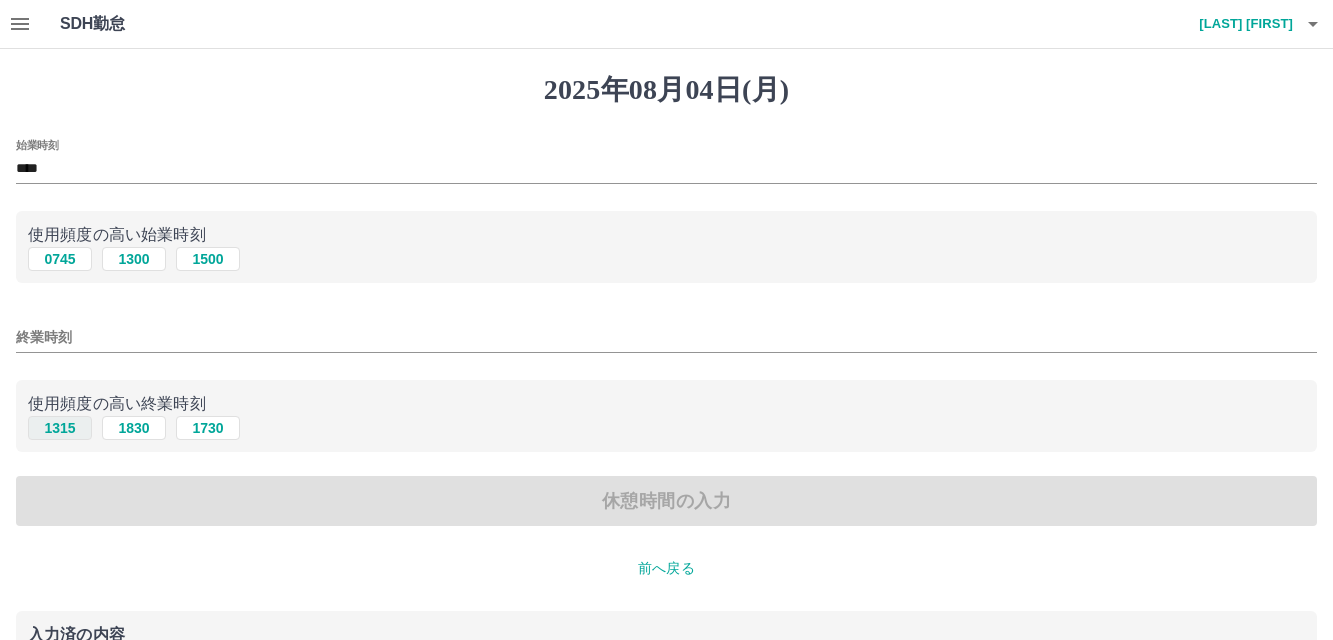 click on "1315" at bounding box center (60, 428) 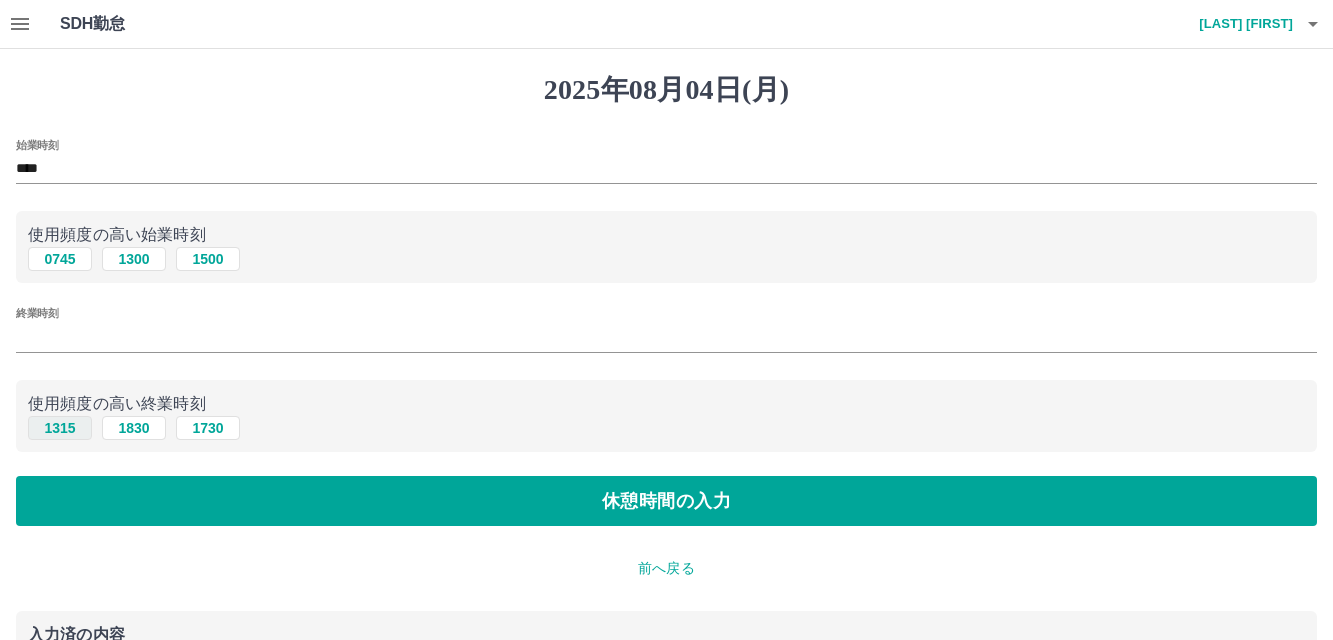 type on "****" 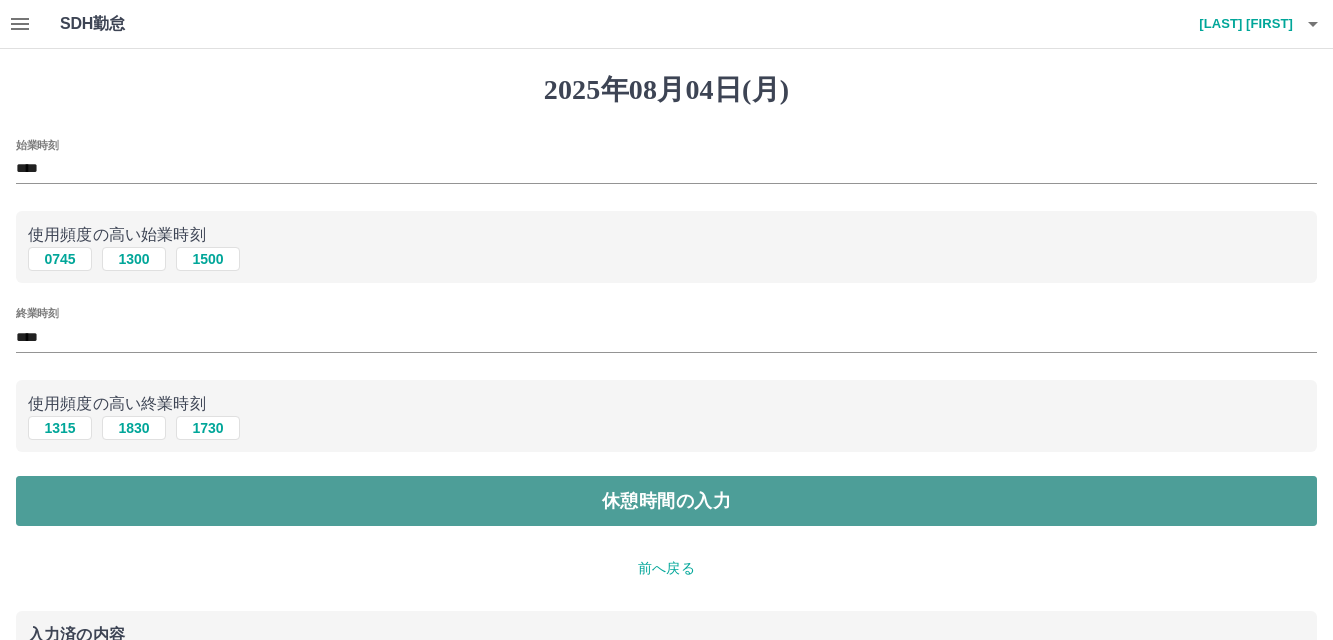 click on "休憩時間の入力" at bounding box center (666, 501) 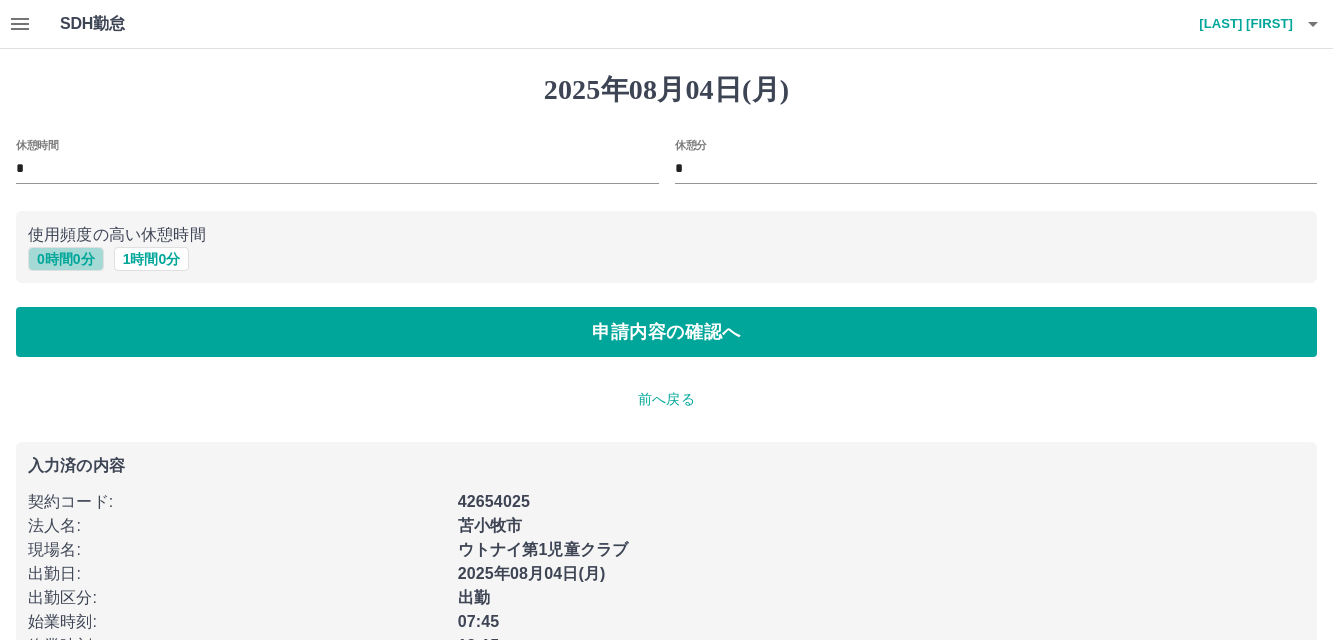 click on "0 時間 0 分" at bounding box center [66, 259] 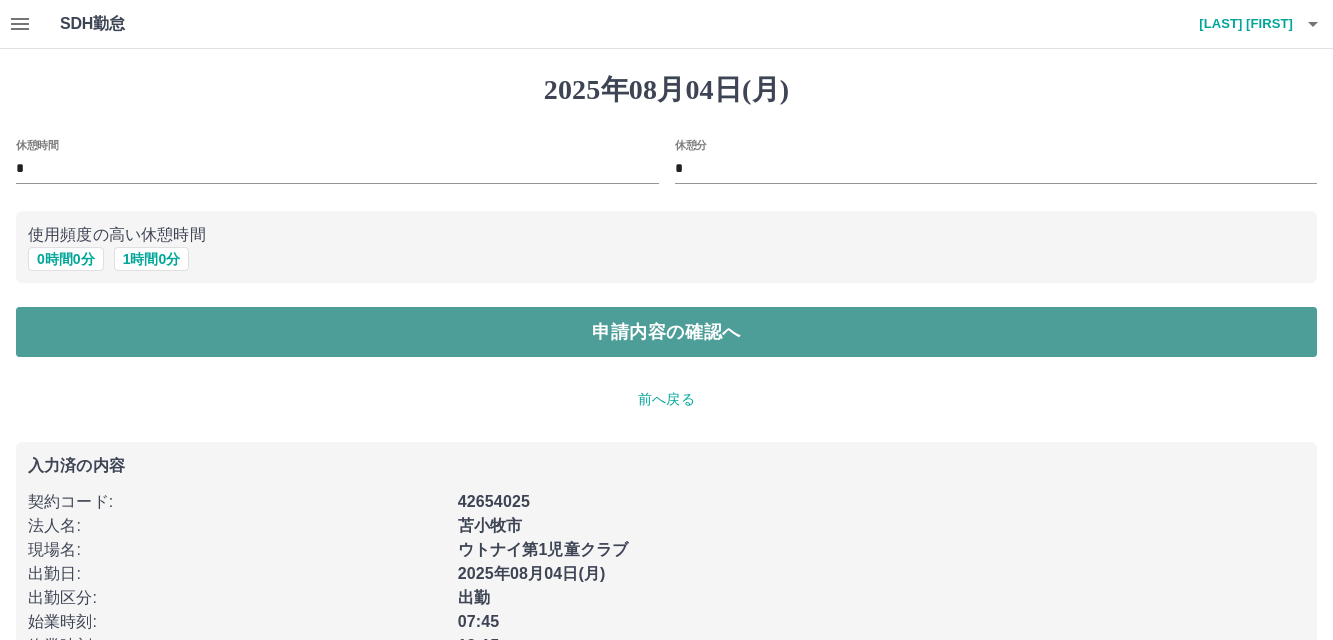 click on "申請内容の確認へ" at bounding box center (666, 332) 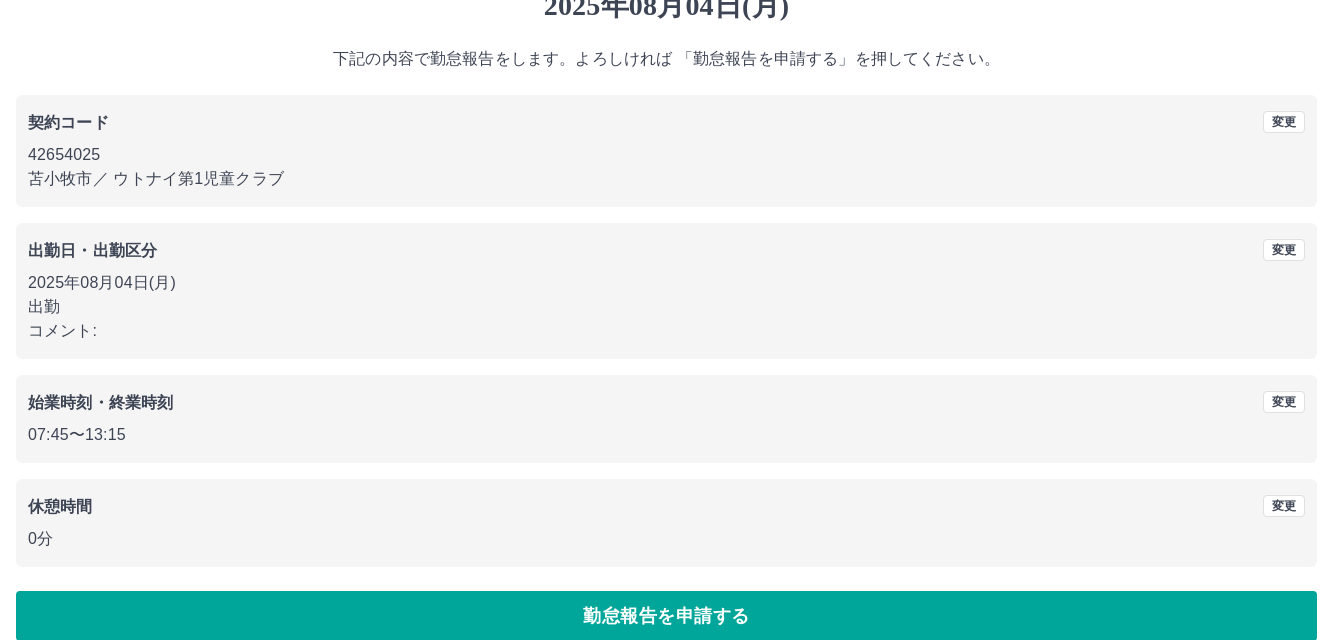 scroll, scrollTop: 109, scrollLeft: 0, axis: vertical 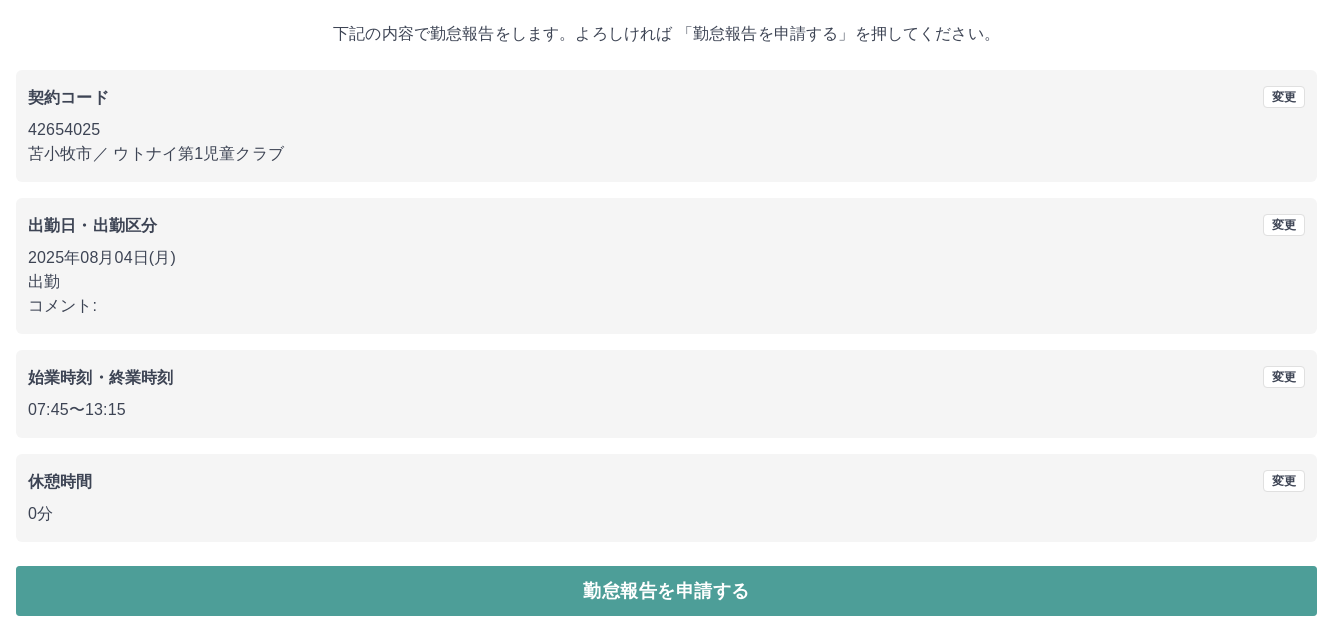 click on "勤怠報告を申請する" at bounding box center (666, 591) 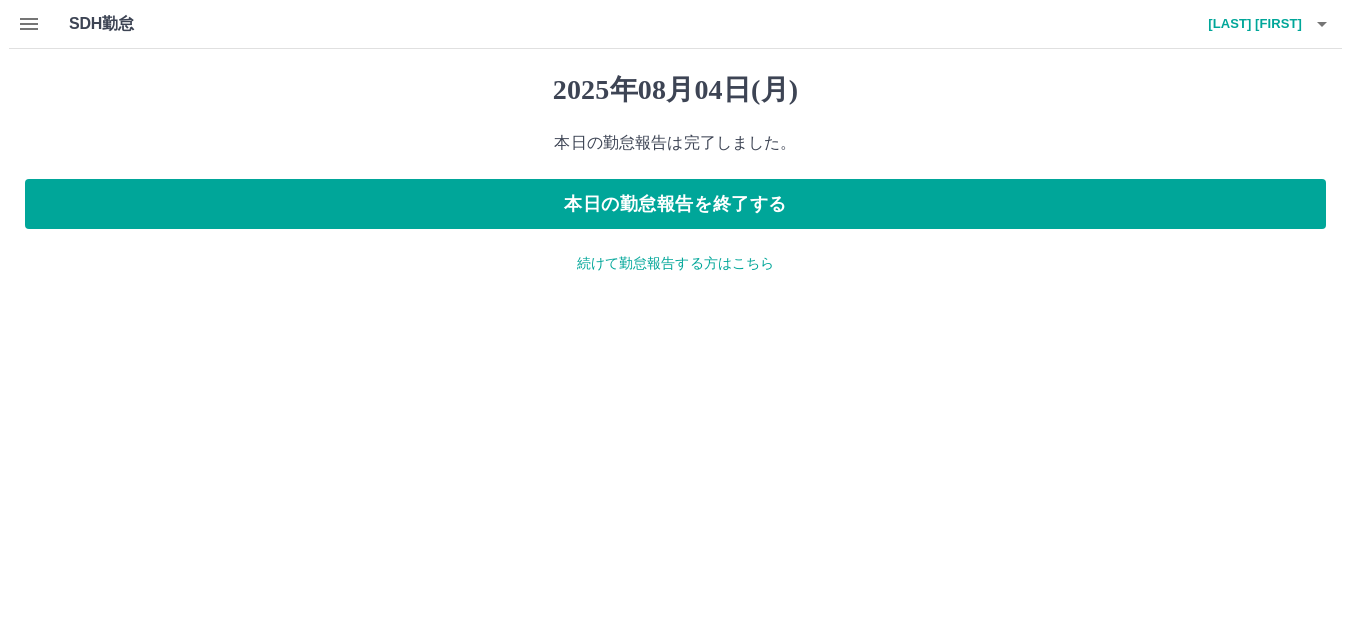 scroll, scrollTop: 0, scrollLeft: 0, axis: both 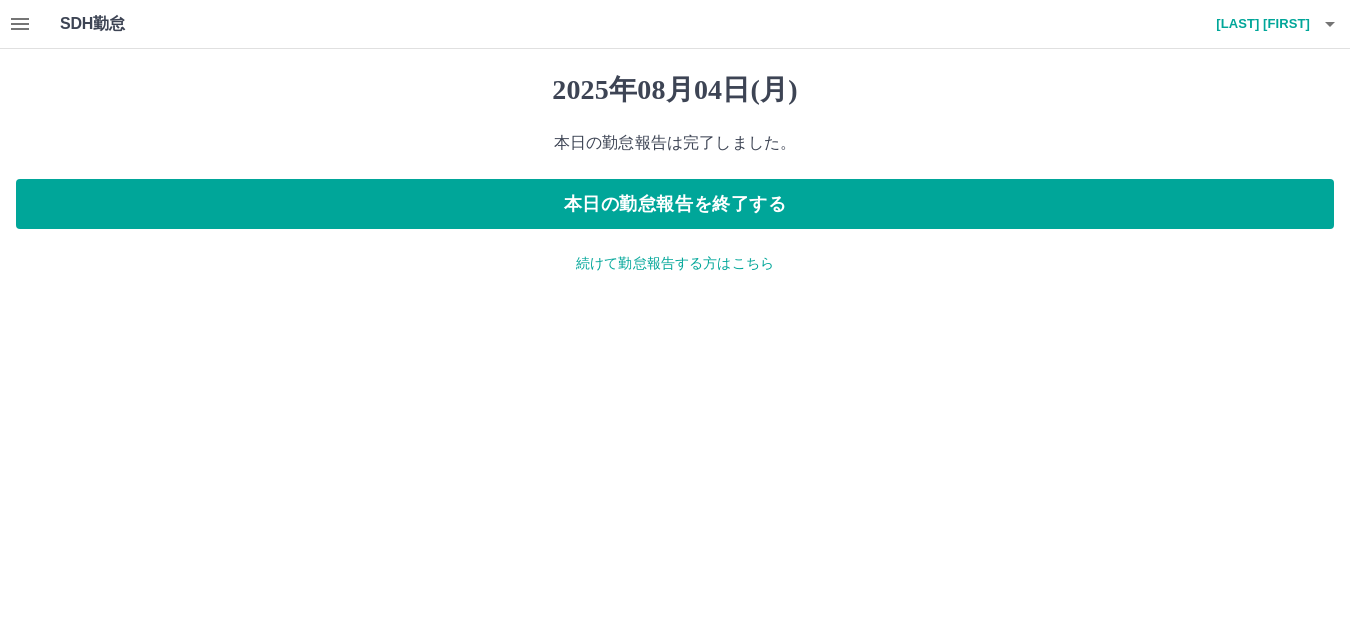 click on "SDH勤怠 [LAST] [FIRST] [DATE](月) 本日の勤怠報告は完了しました。 本日の勤怠報告を終了する 続けて勤怠報告する方はこちら SDH勤怠" at bounding box center (675, 149) 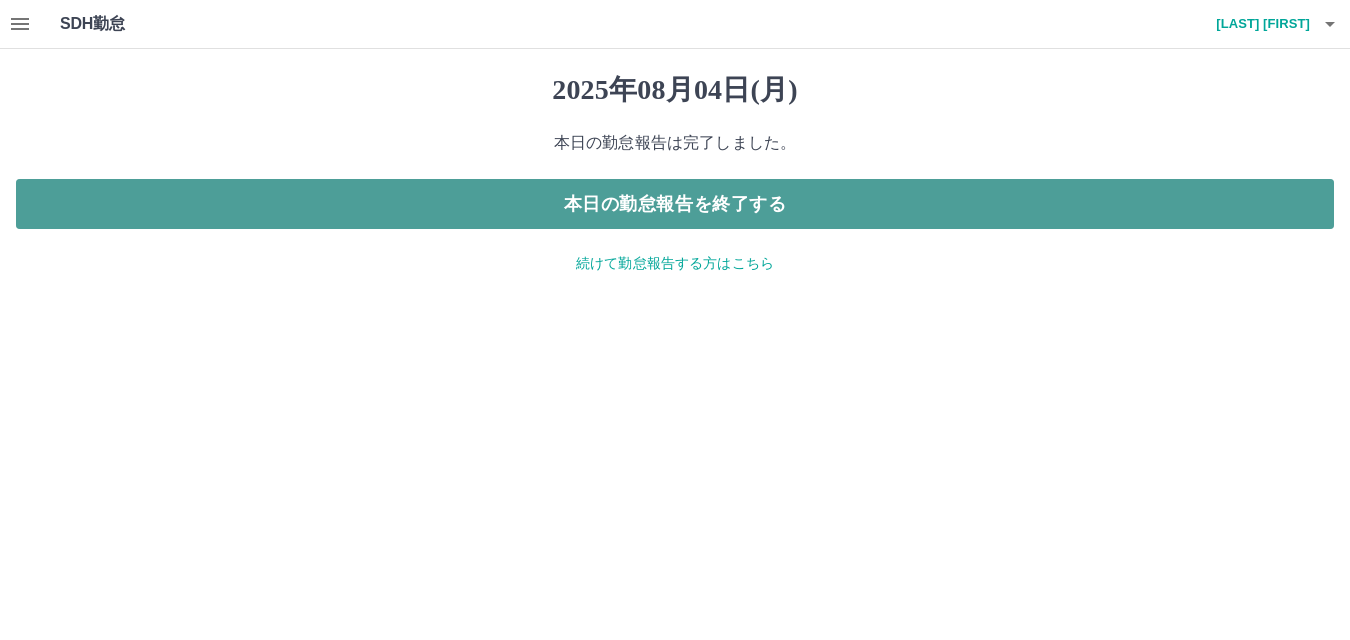 click on "本日の勤怠報告を終了する" at bounding box center (675, 204) 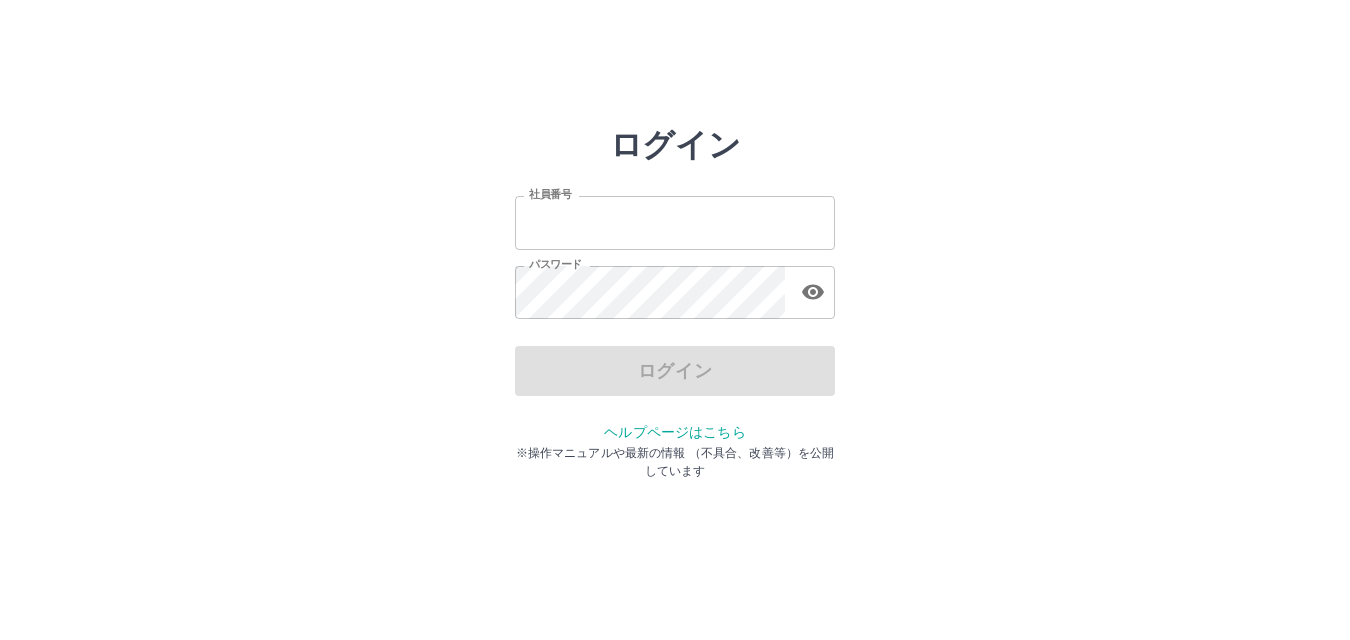 scroll, scrollTop: 0, scrollLeft: 0, axis: both 